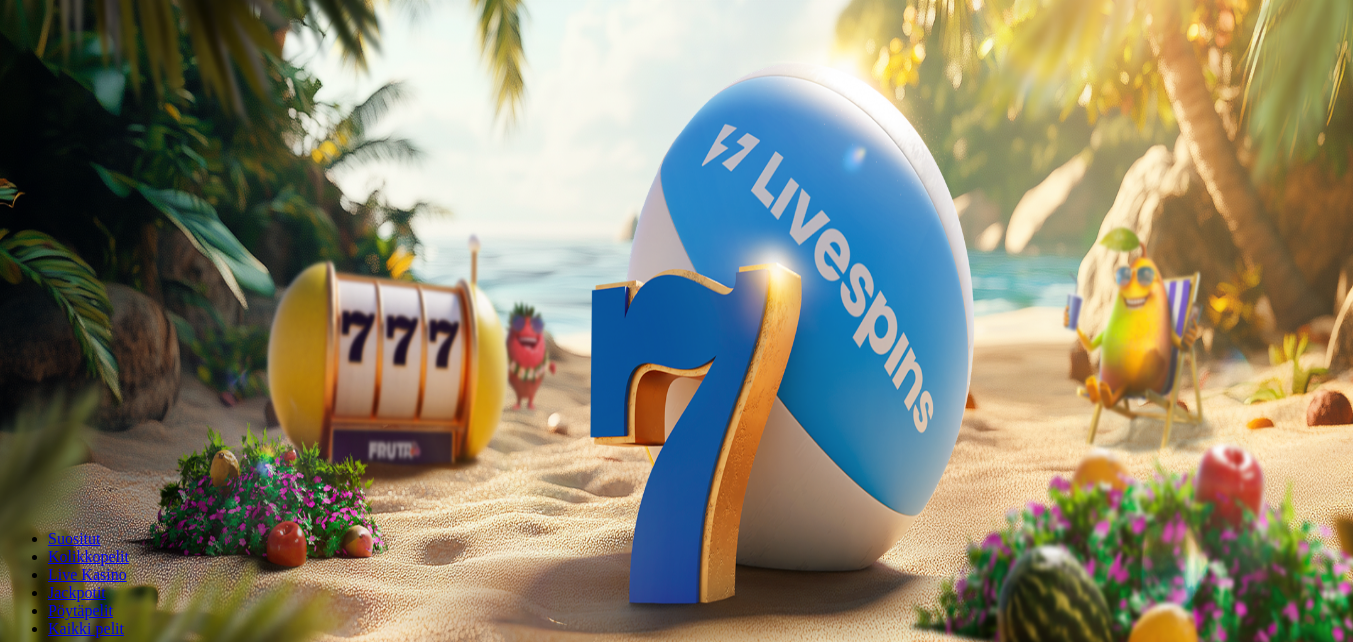 scroll, scrollTop: 0, scrollLeft: 0, axis: both 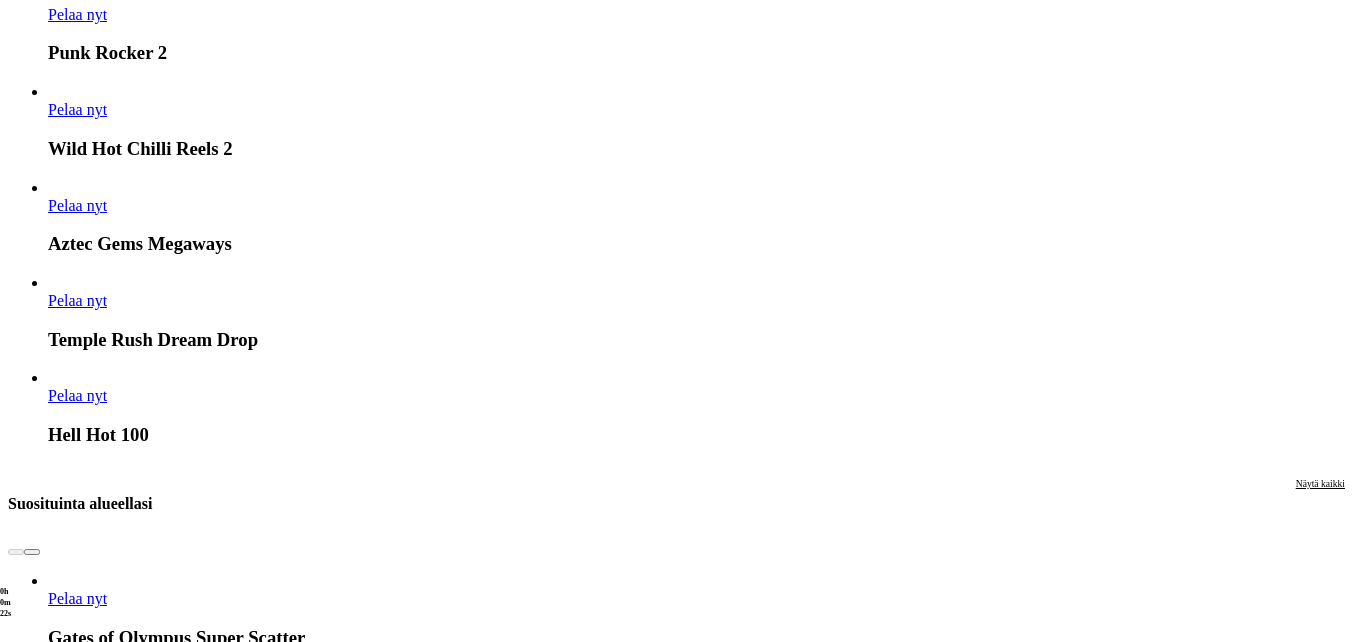 click at bounding box center [32, 16105] 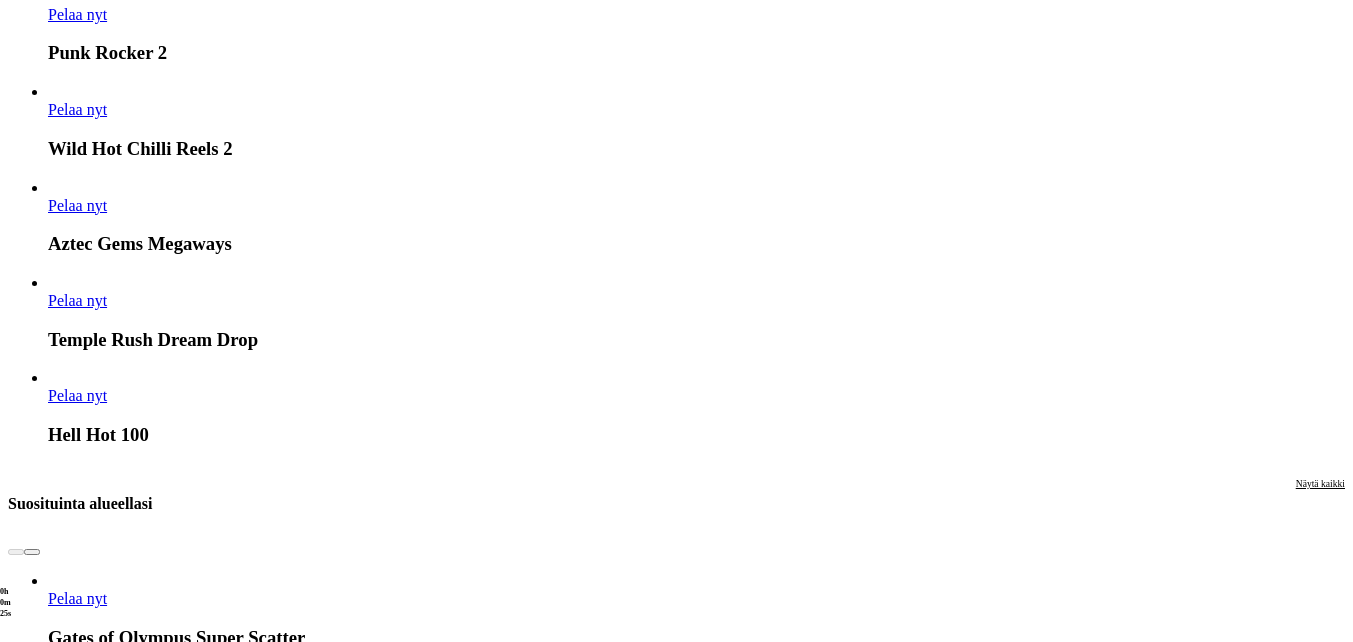 click on "Näytä kaikki" at bounding box center (1320, 17193) 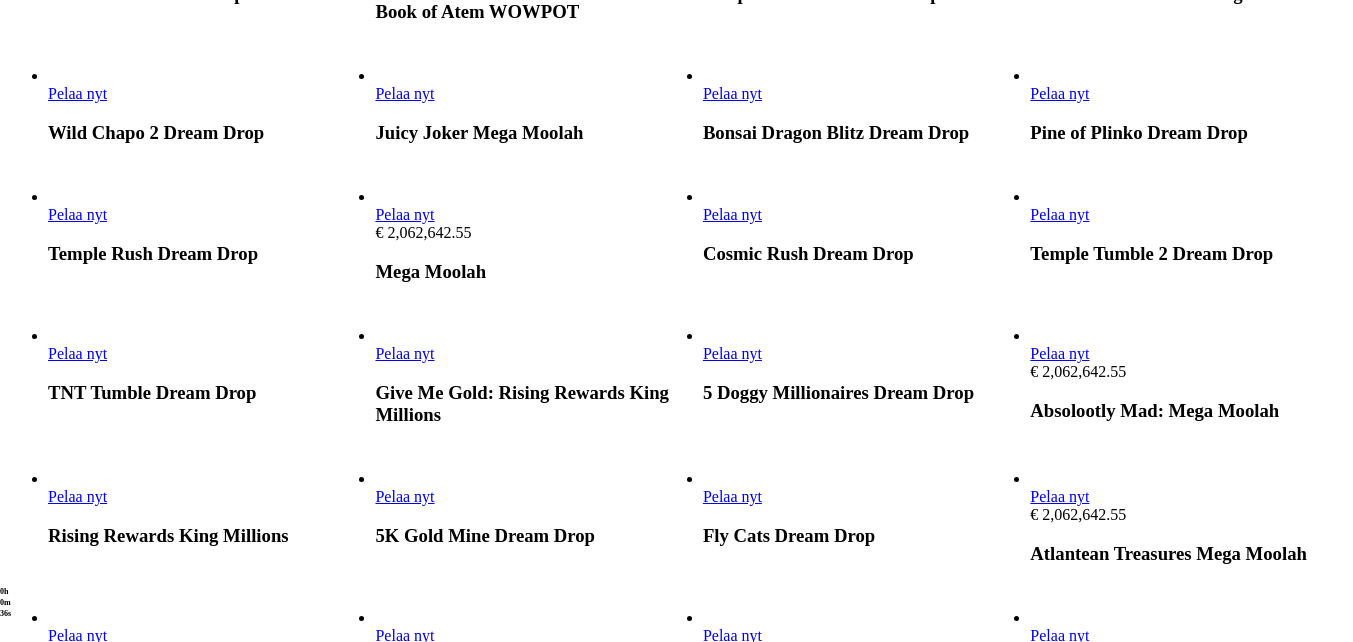 scroll, scrollTop: 700, scrollLeft: 0, axis: vertical 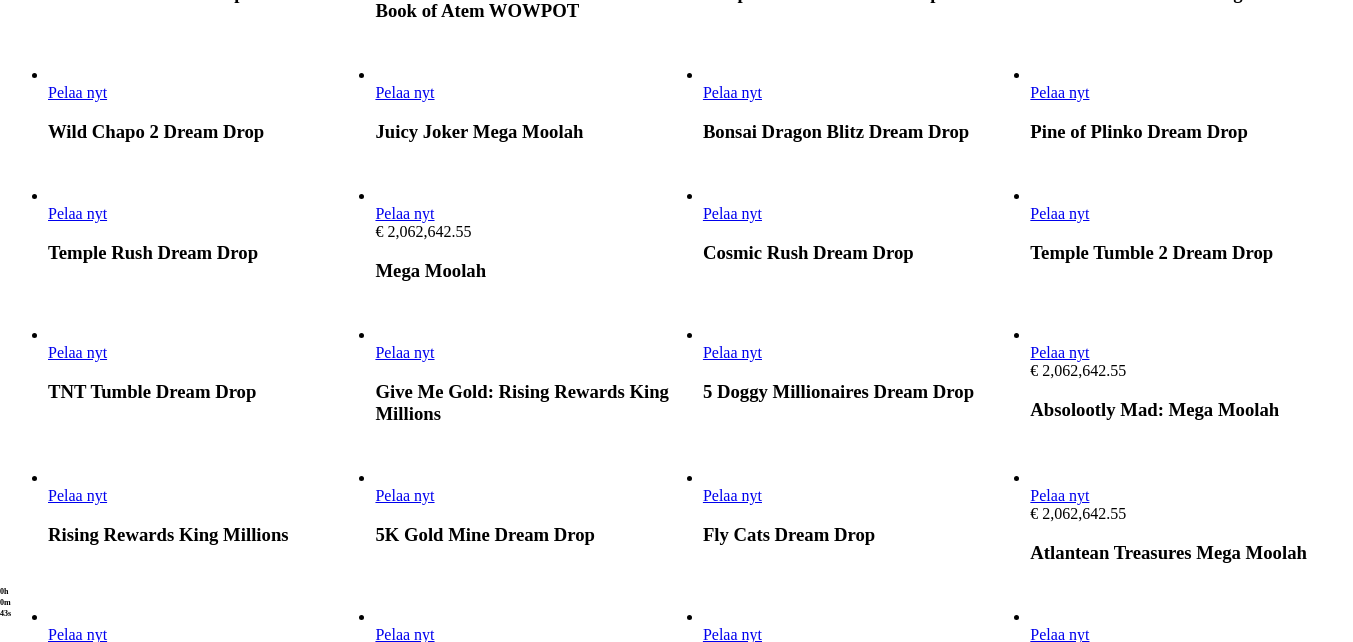 click on "Pelaa nyt" at bounding box center [77, 92] 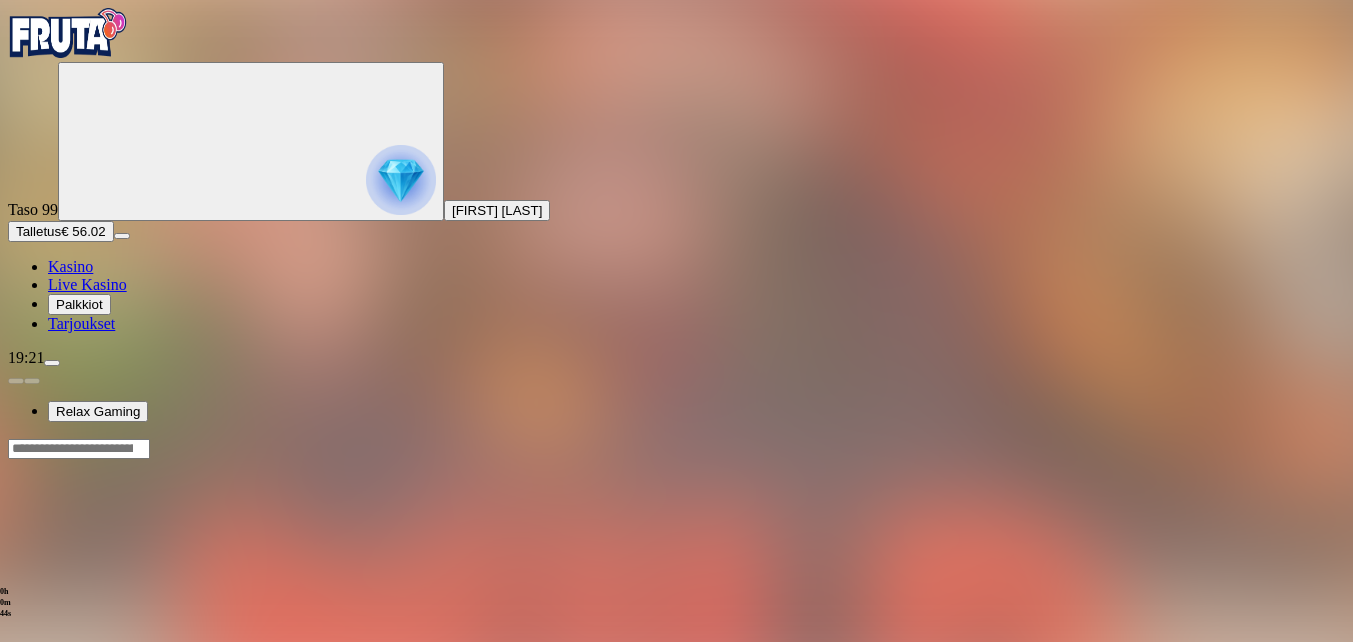 scroll, scrollTop: 0, scrollLeft: 0, axis: both 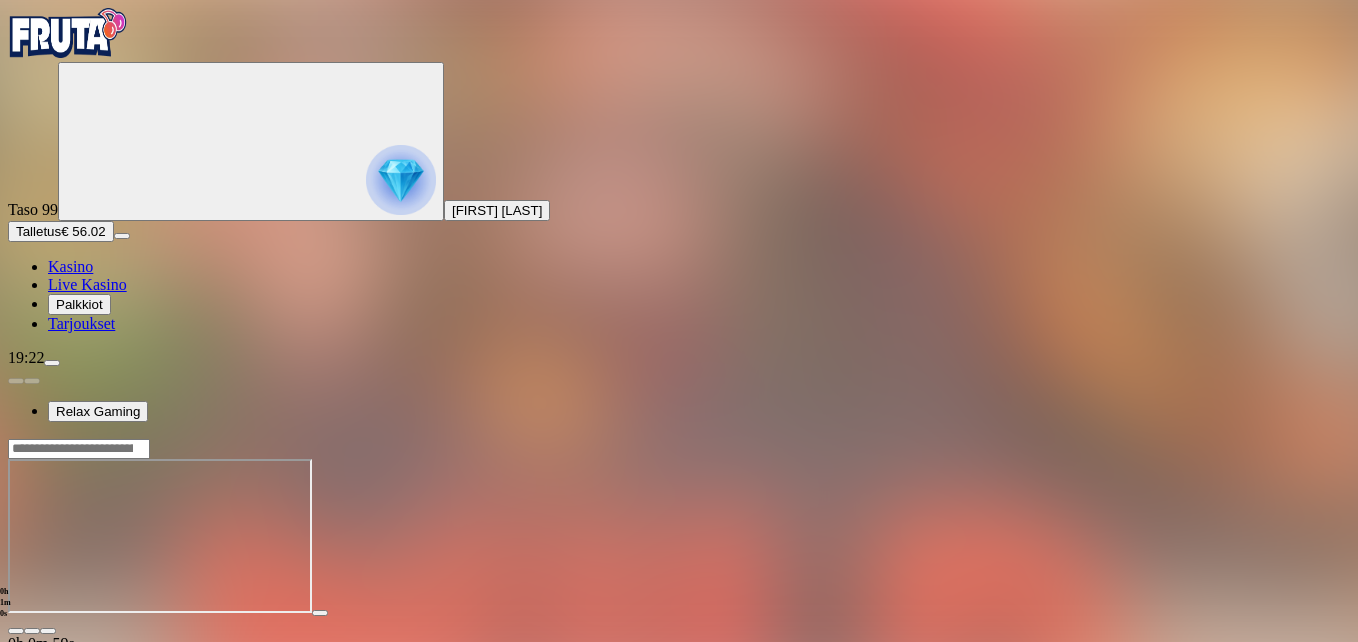 click at bounding box center [48, 631] 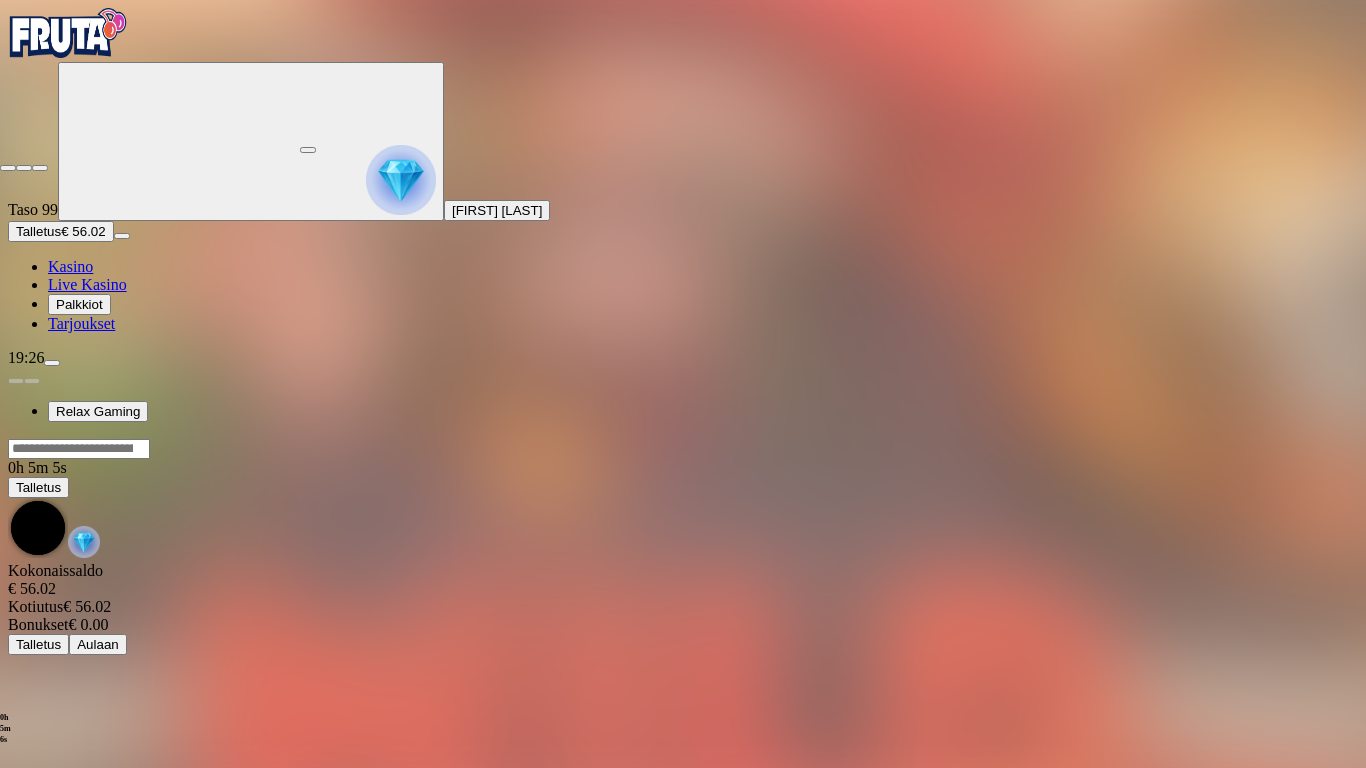 click at bounding box center [8, 168] 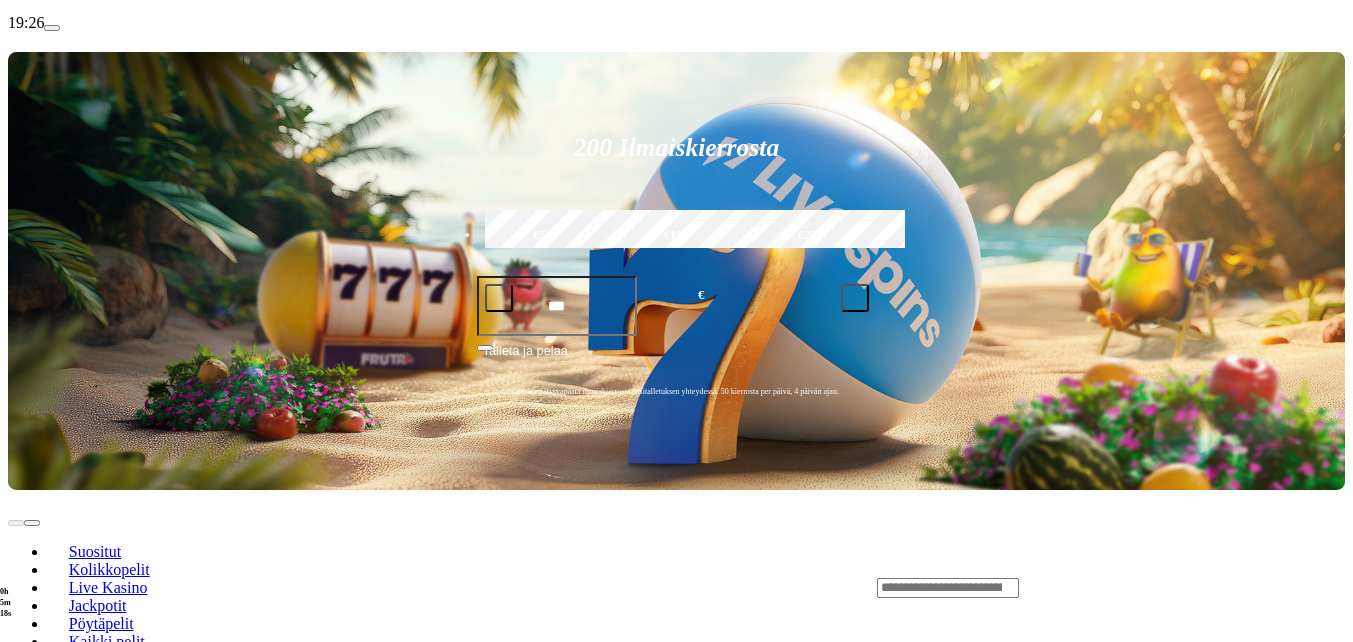scroll, scrollTop: 300, scrollLeft: 0, axis: vertical 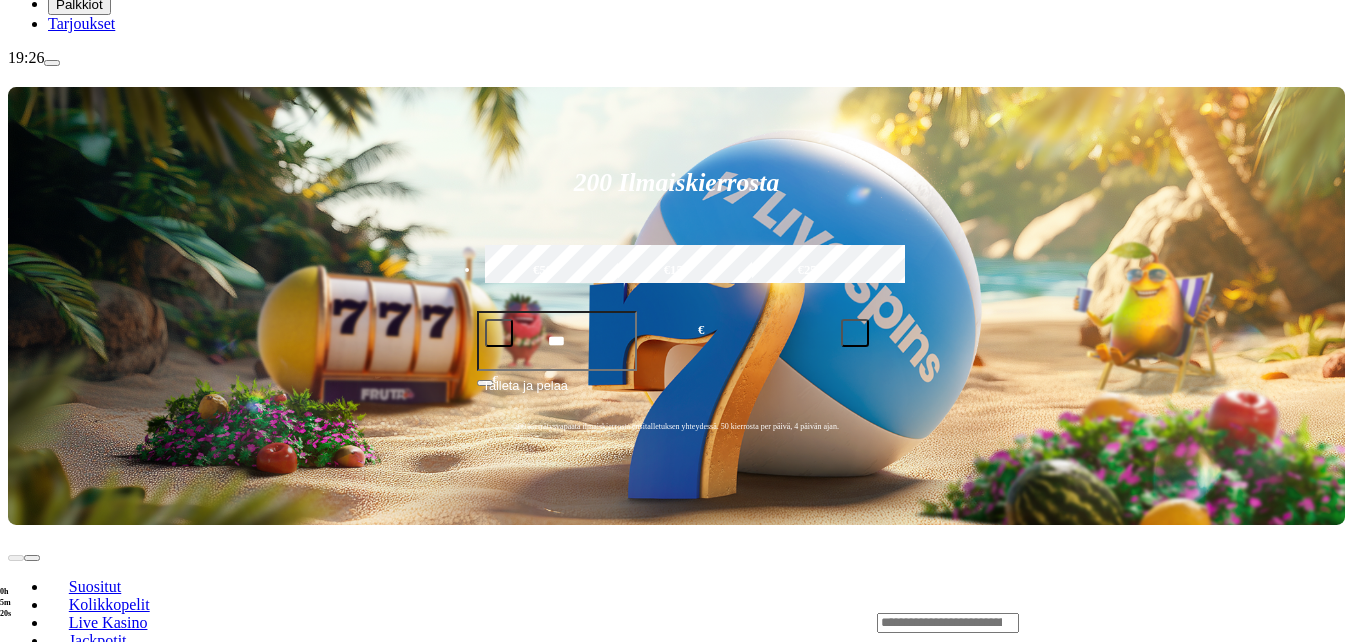 click at bounding box center [32, 795] 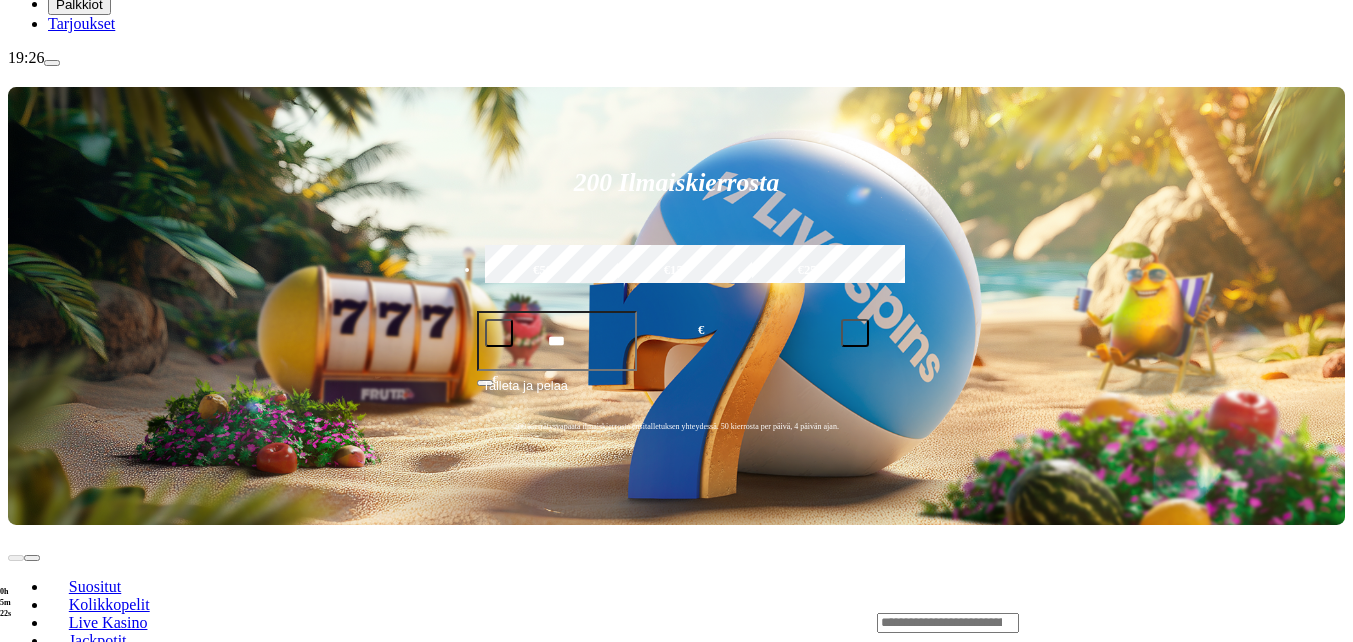 click on "Pelaa nyt" at bounding box center (-752, 1700) 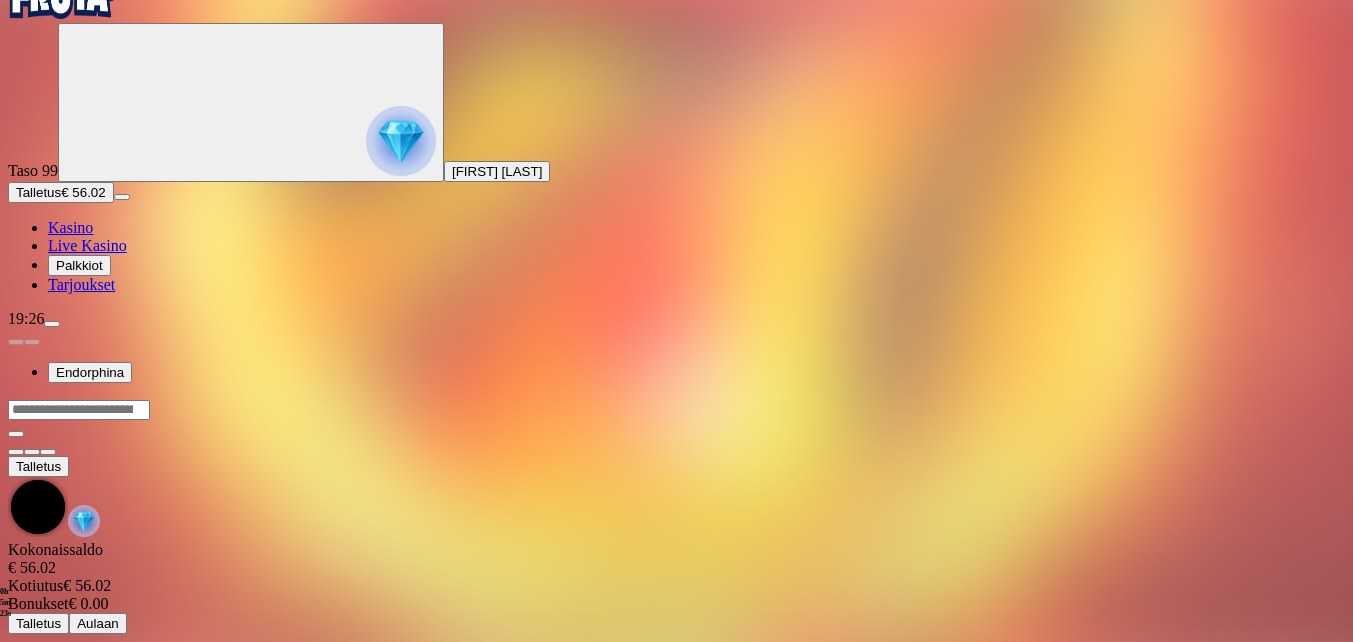 scroll, scrollTop: 0, scrollLeft: 0, axis: both 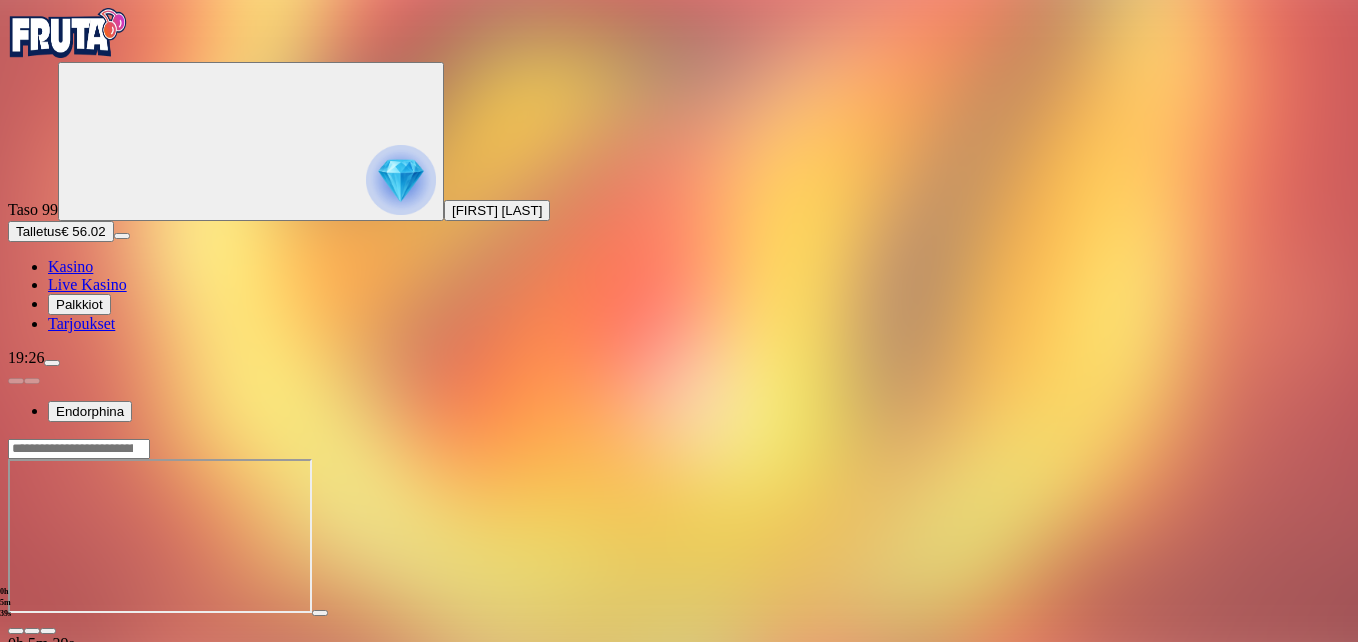 click at bounding box center [48, 631] 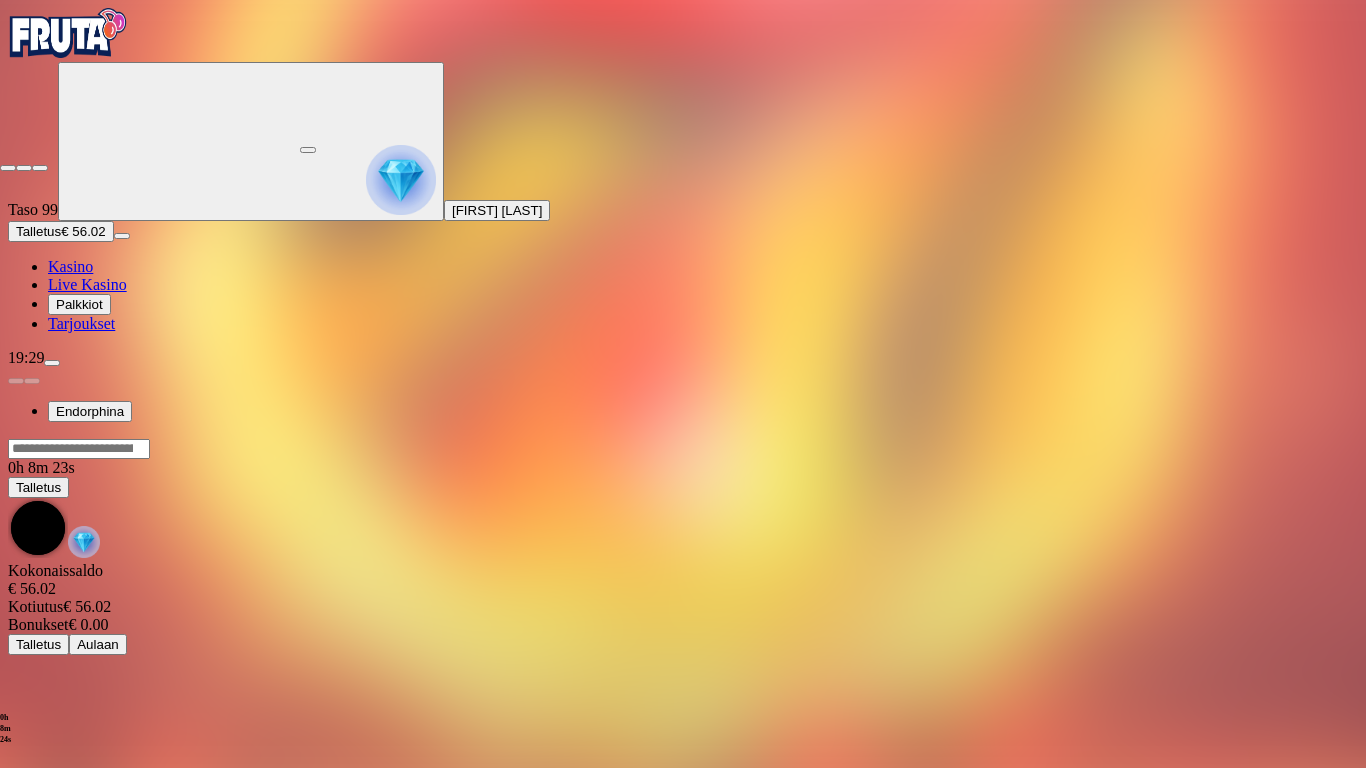 click at bounding box center [8, 168] 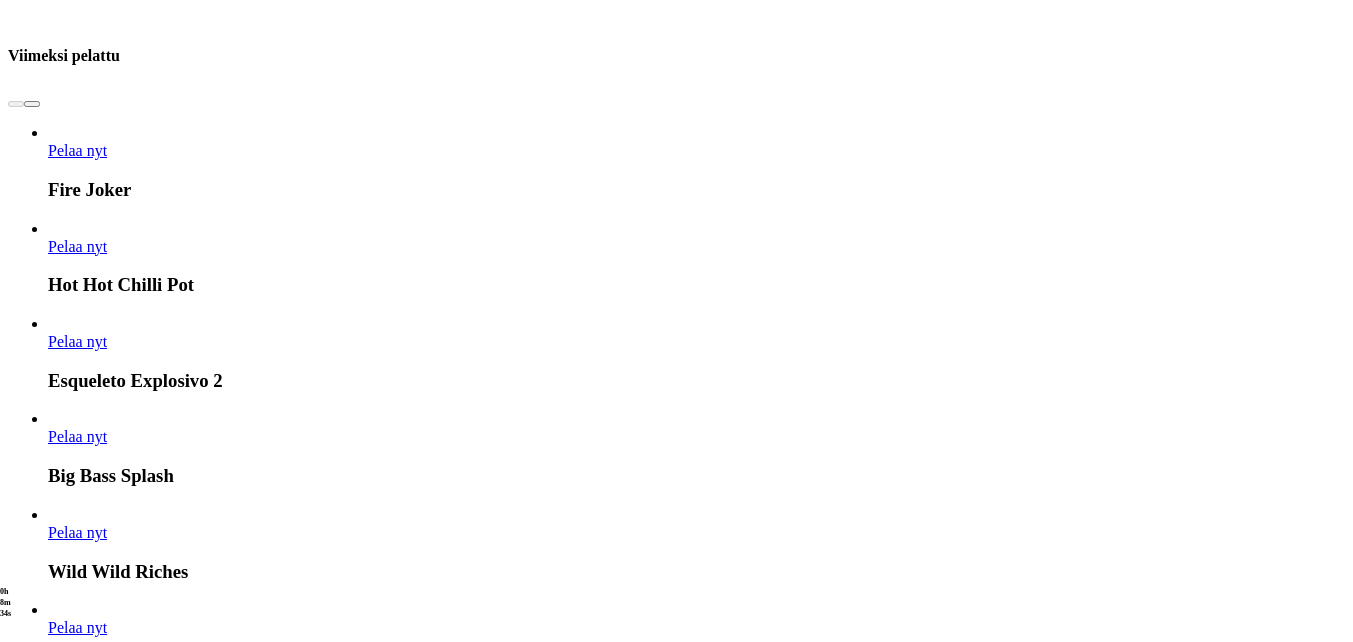 scroll, scrollTop: 1000, scrollLeft: 0, axis: vertical 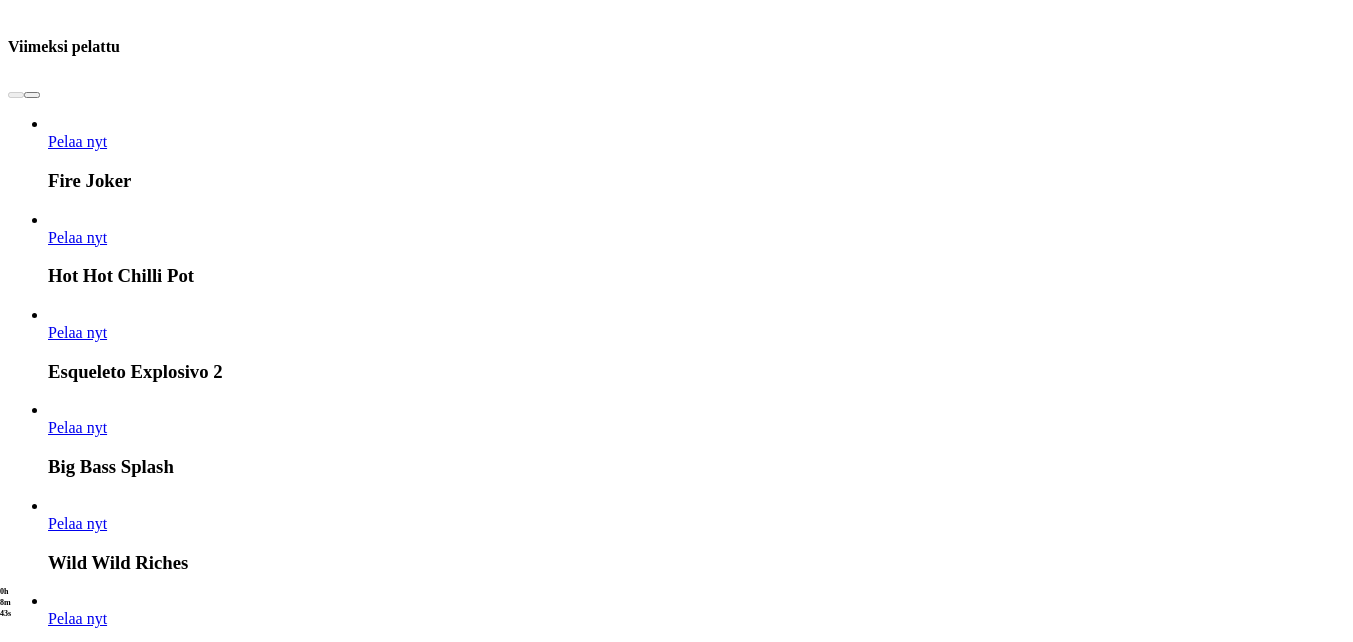 click at bounding box center (32, 3565) 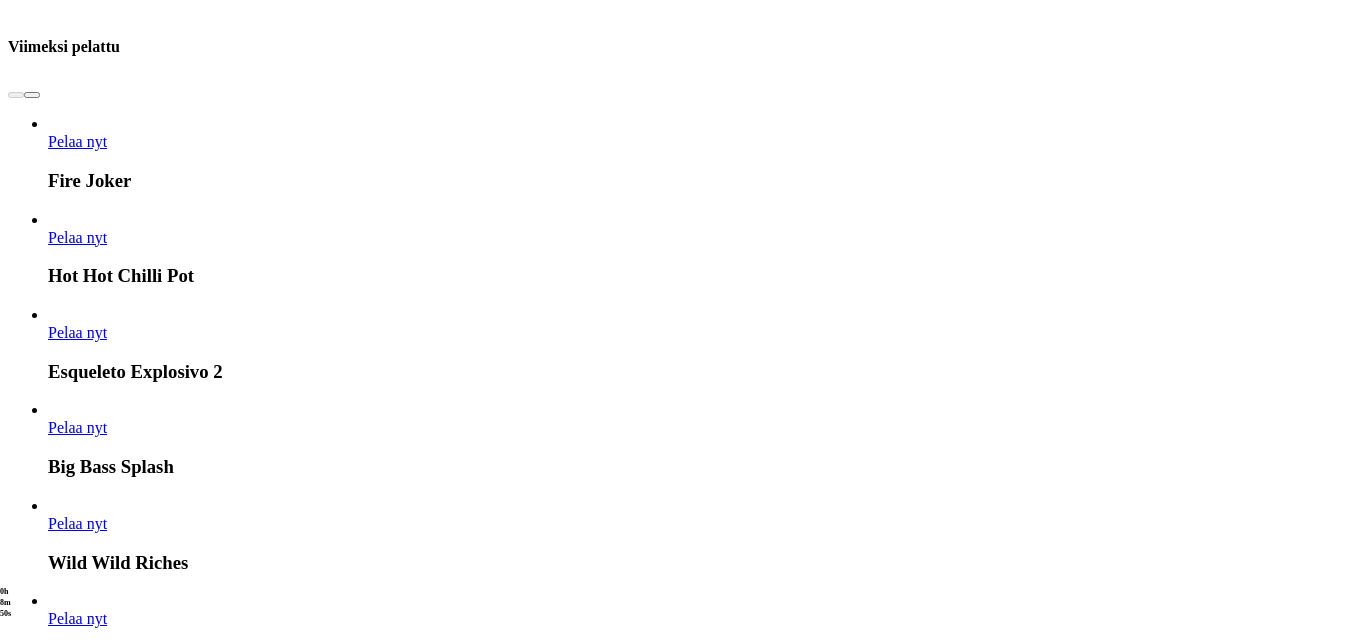 click at bounding box center (-234, 10146) 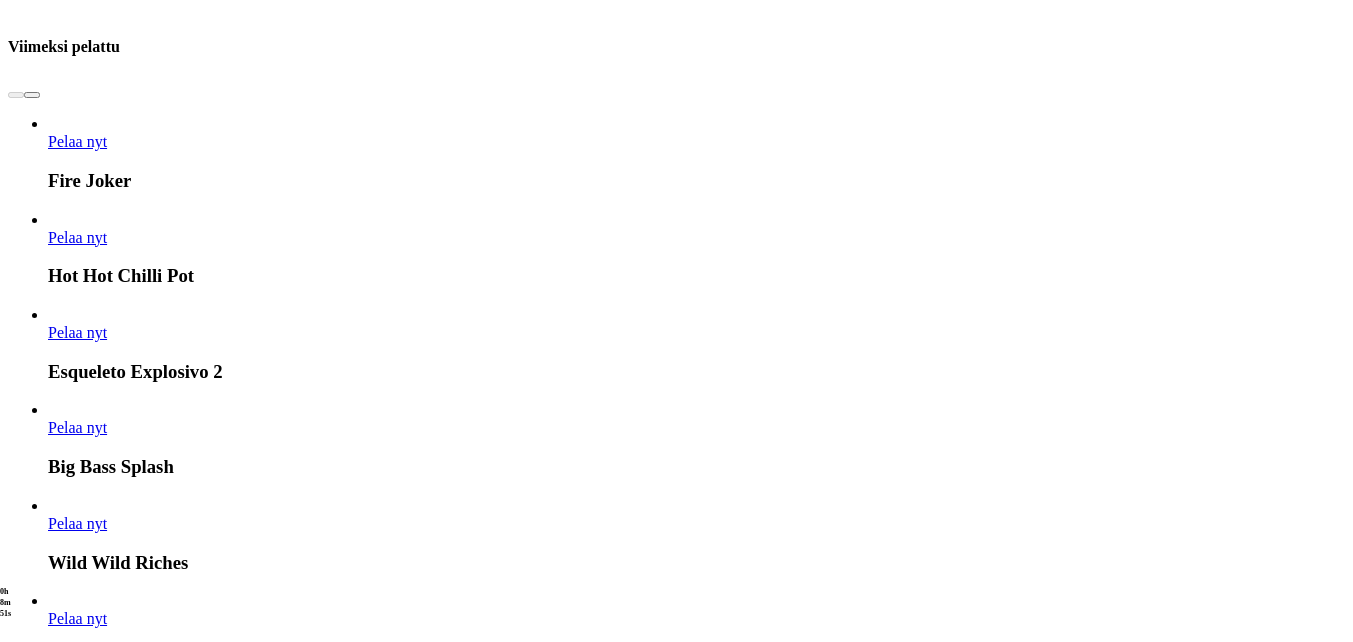 scroll, scrollTop: 0, scrollLeft: 0, axis: both 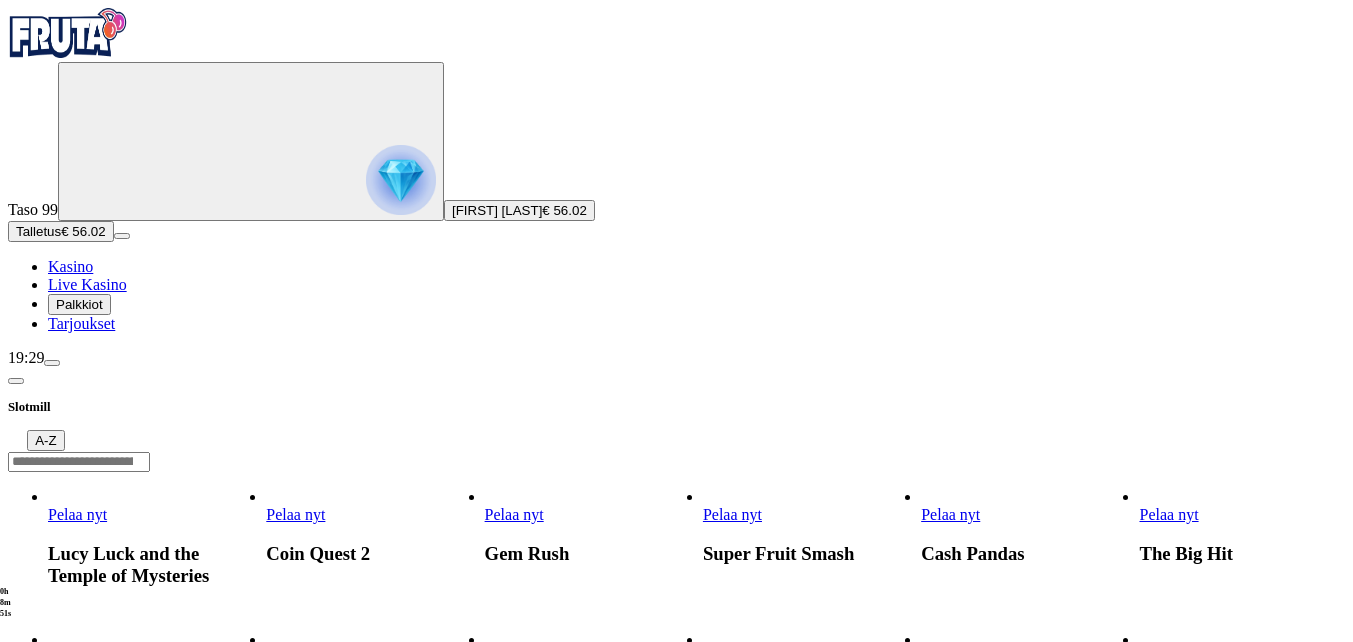 click at bounding box center (16, 381) 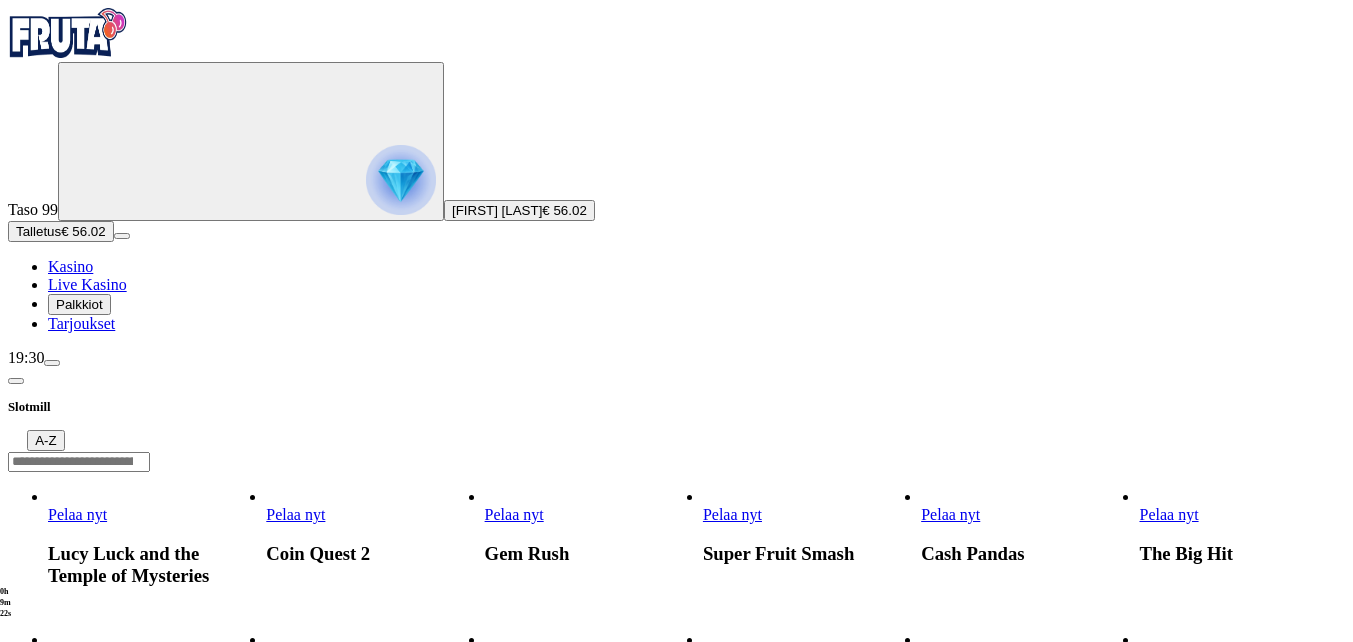 scroll, scrollTop: 400, scrollLeft: 0, axis: vertical 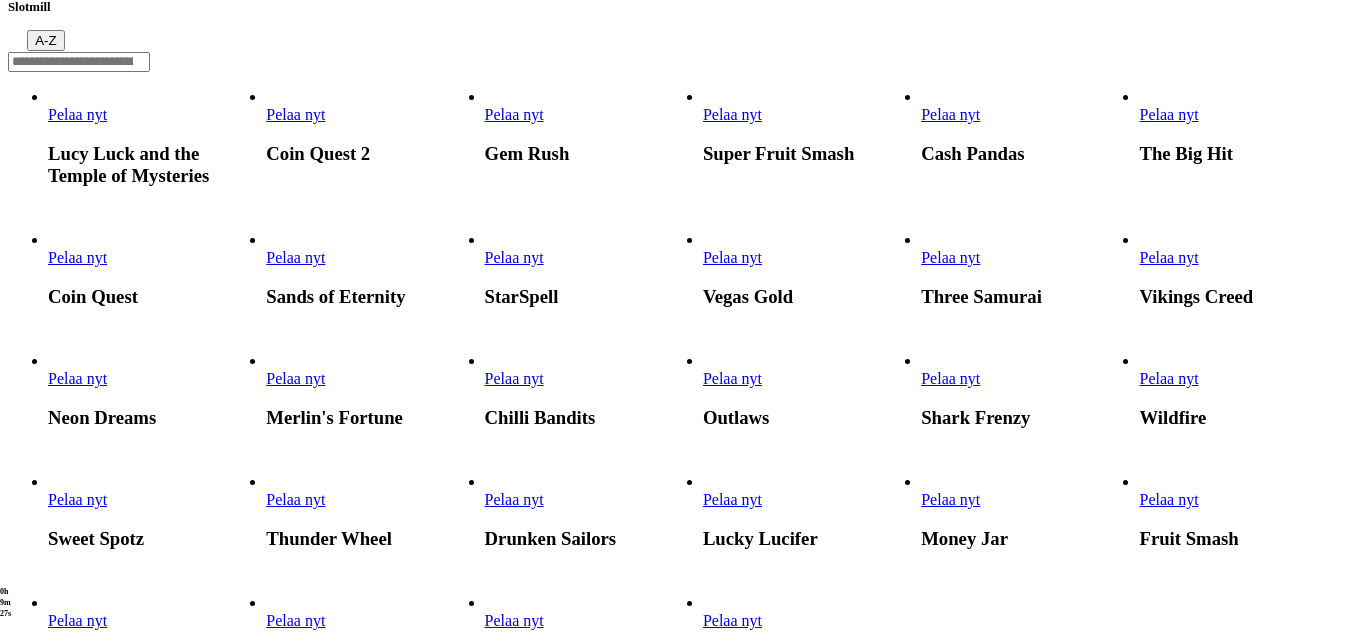 click on "Pelaa nyt" at bounding box center (732, 257) 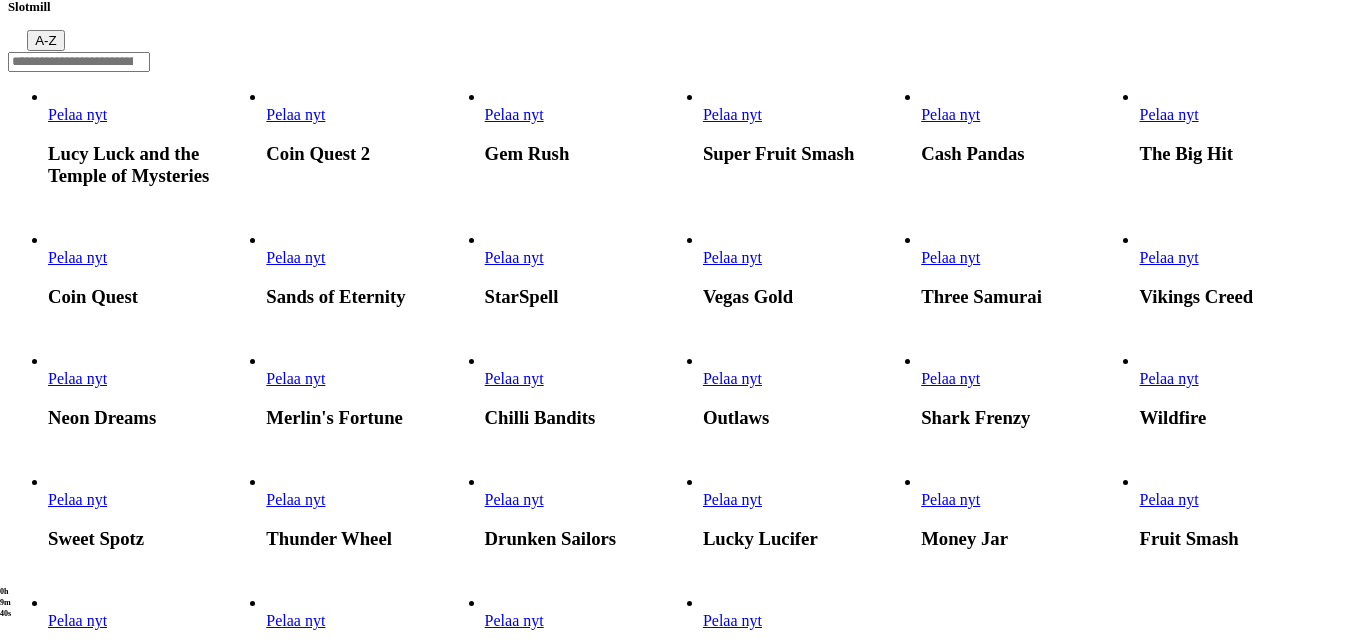 scroll, scrollTop: 200, scrollLeft: 0, axis: vertical 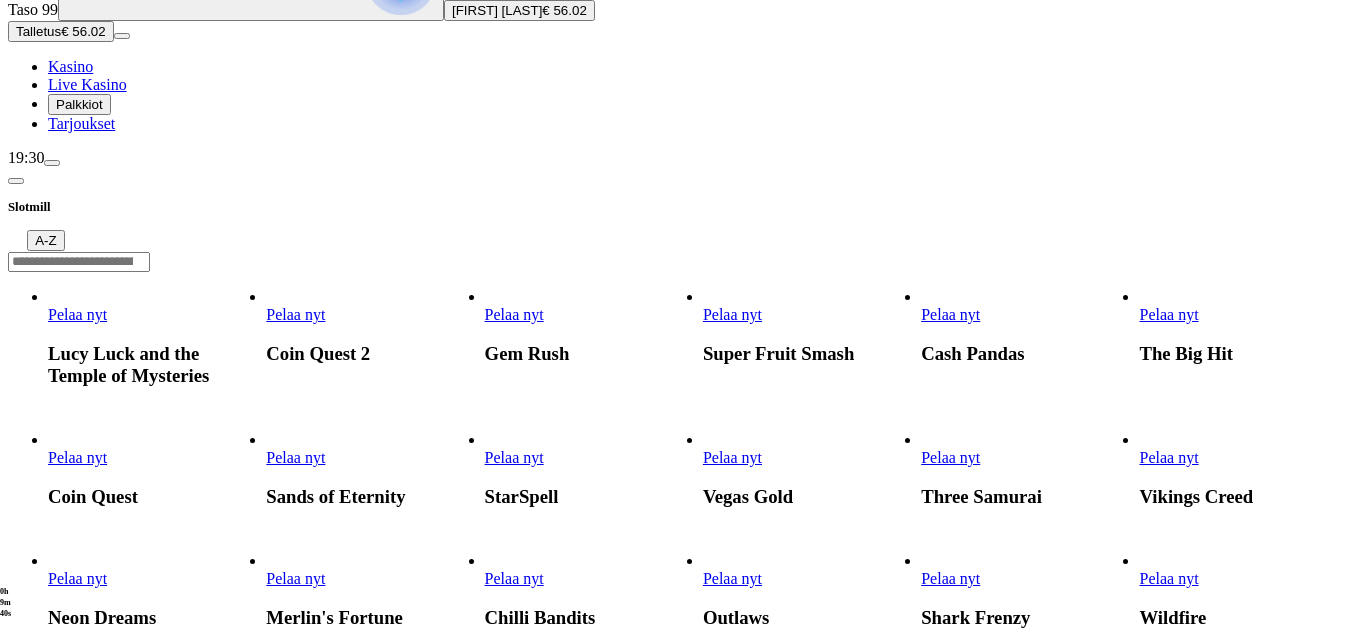 click on "Pelaa nyt" at bounding box center [732, 457] 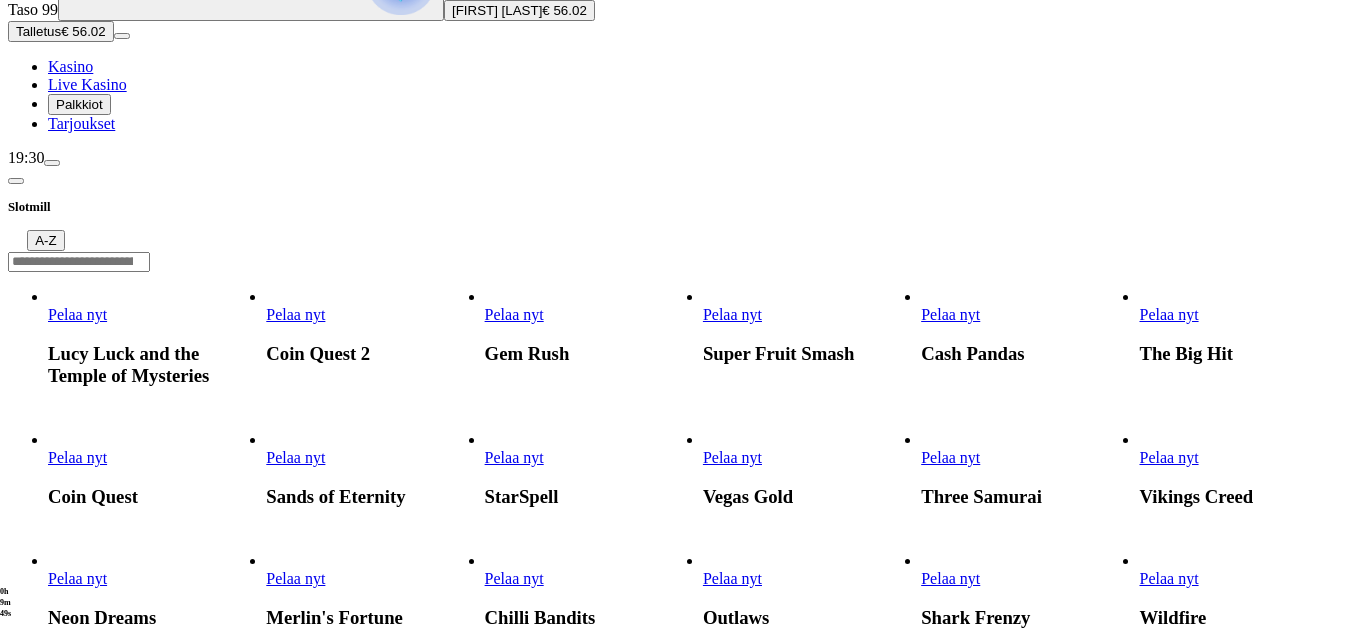 click on "Pelaa nyt" at bounding box center (732, 457) 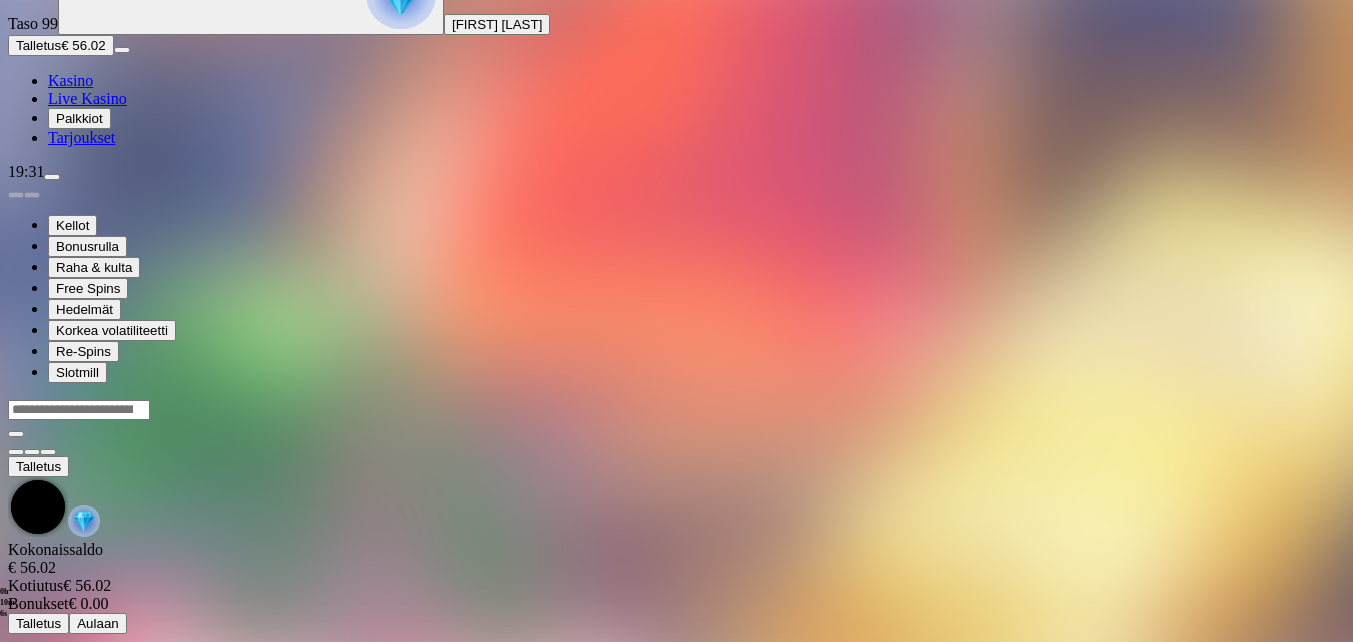 scroll, scrollTop: 0, scrollLeft: 0, axis: both 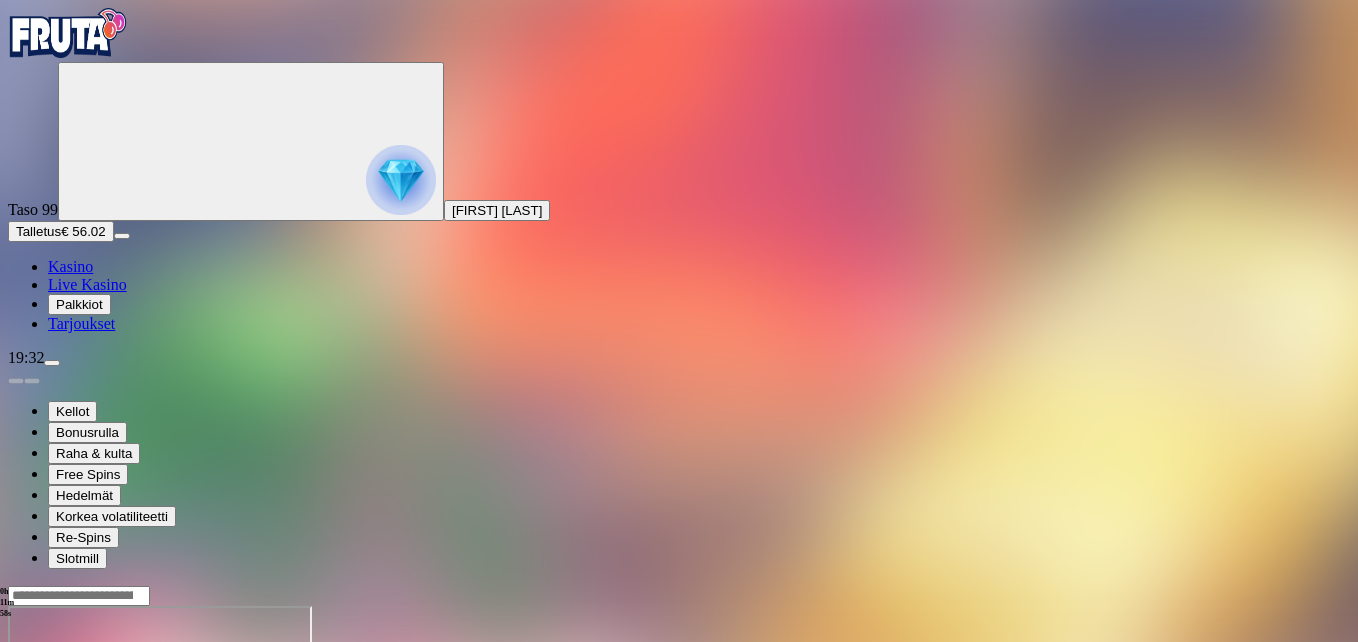 click at bounding box center (48, 778) 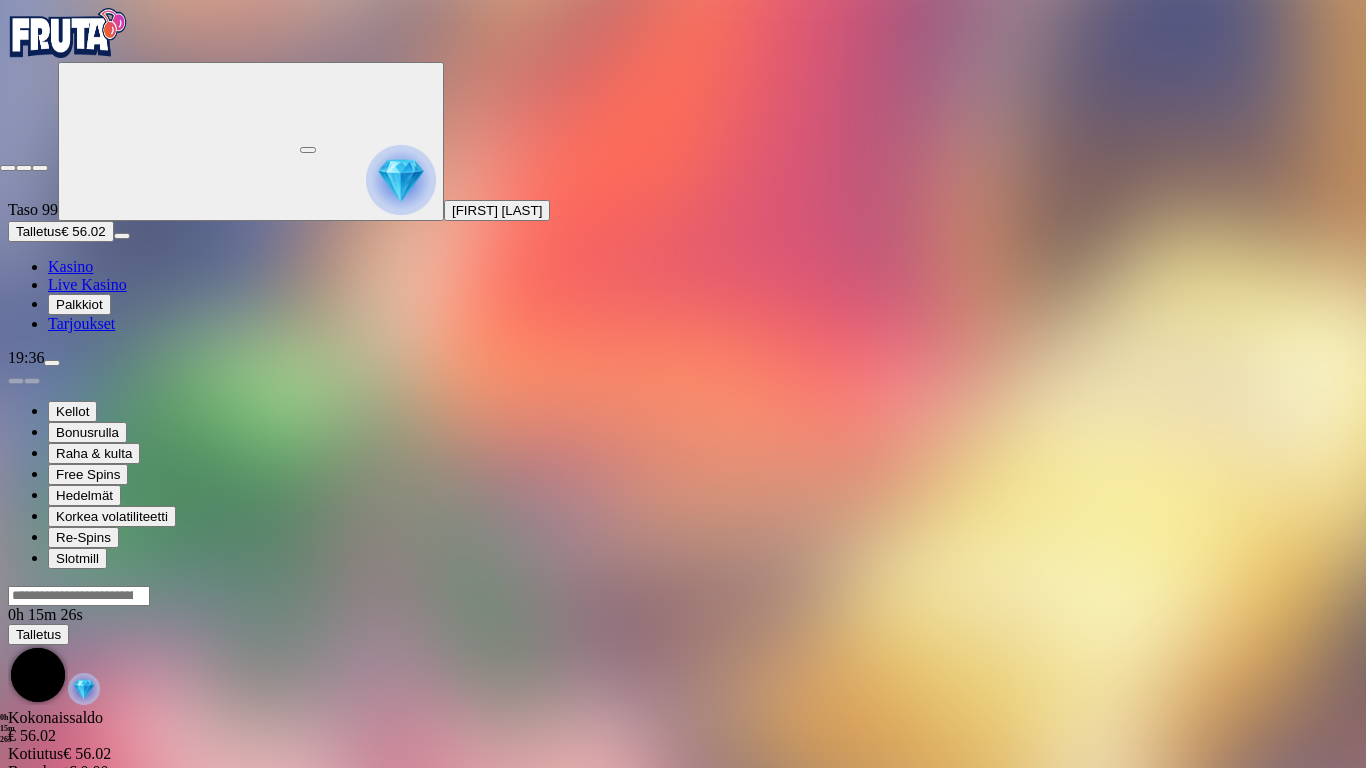 click at bounding box center [8, 168] 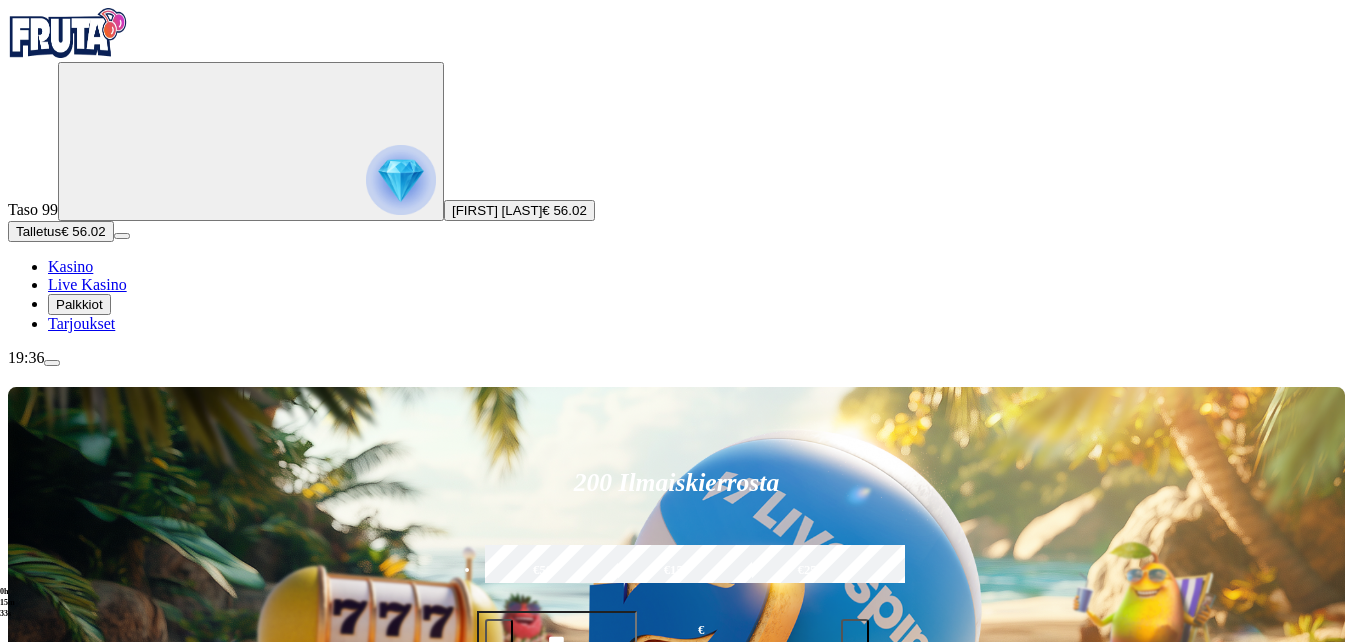 click on "Suositut" at bounding box center [95, 886] 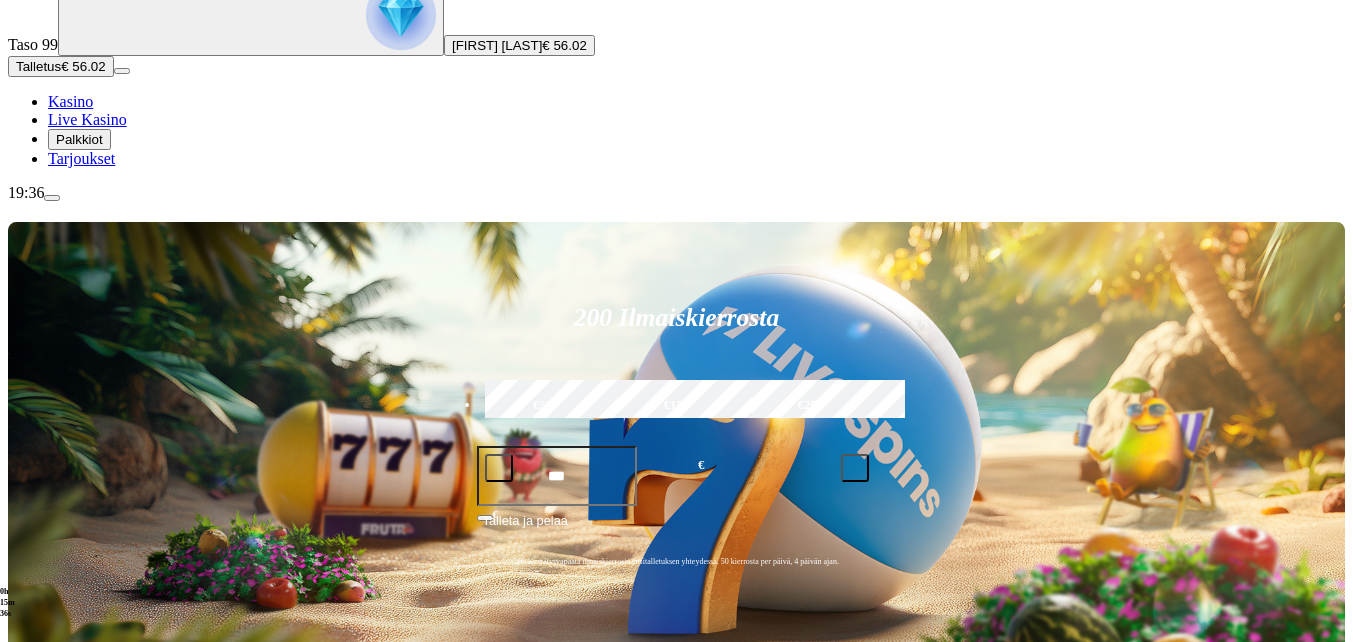 scroll, scrollTop: 400, scrollLeft: 0, axis: vertical 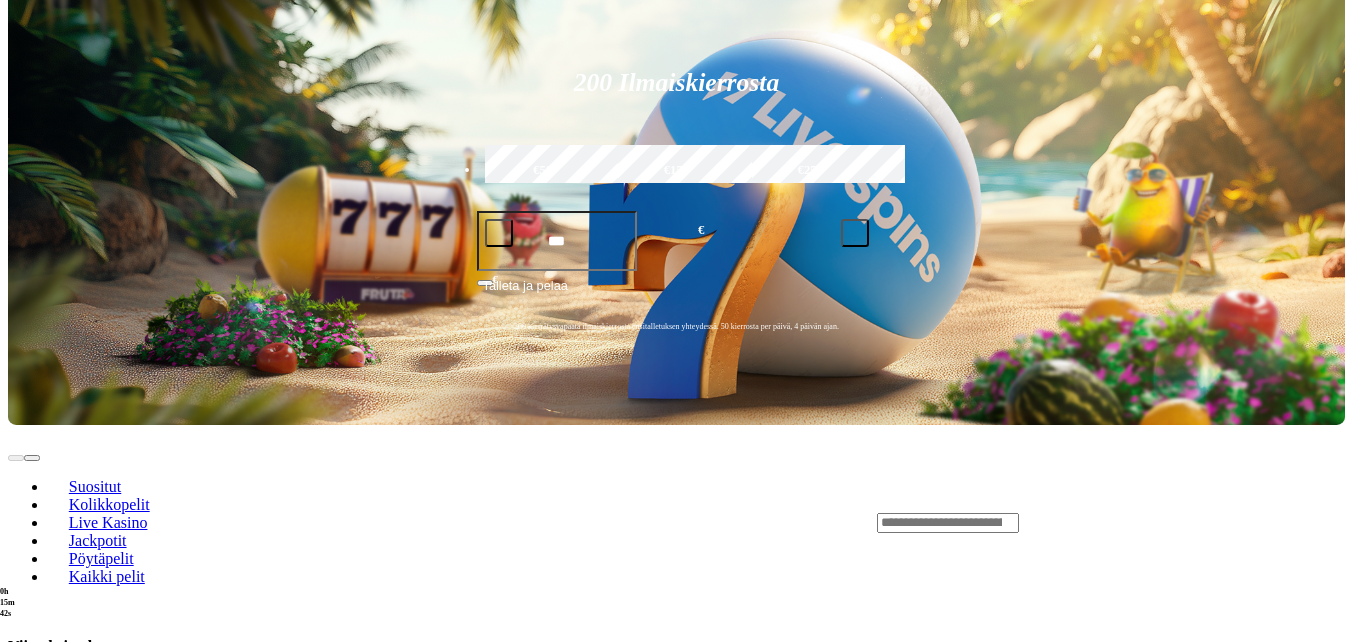 click on "Näytä kaikki" at bounding box center (1320, 2939) 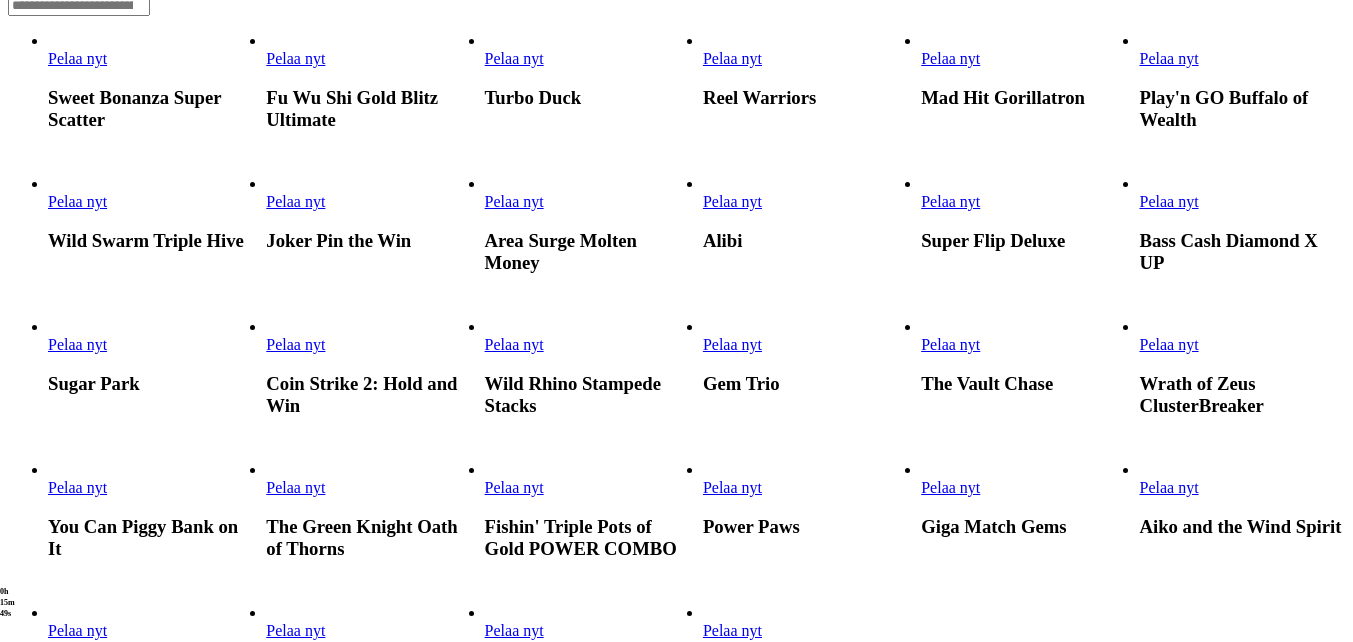 scroll, scrollTop: 500, scrollLeft: 0, axis: vertical 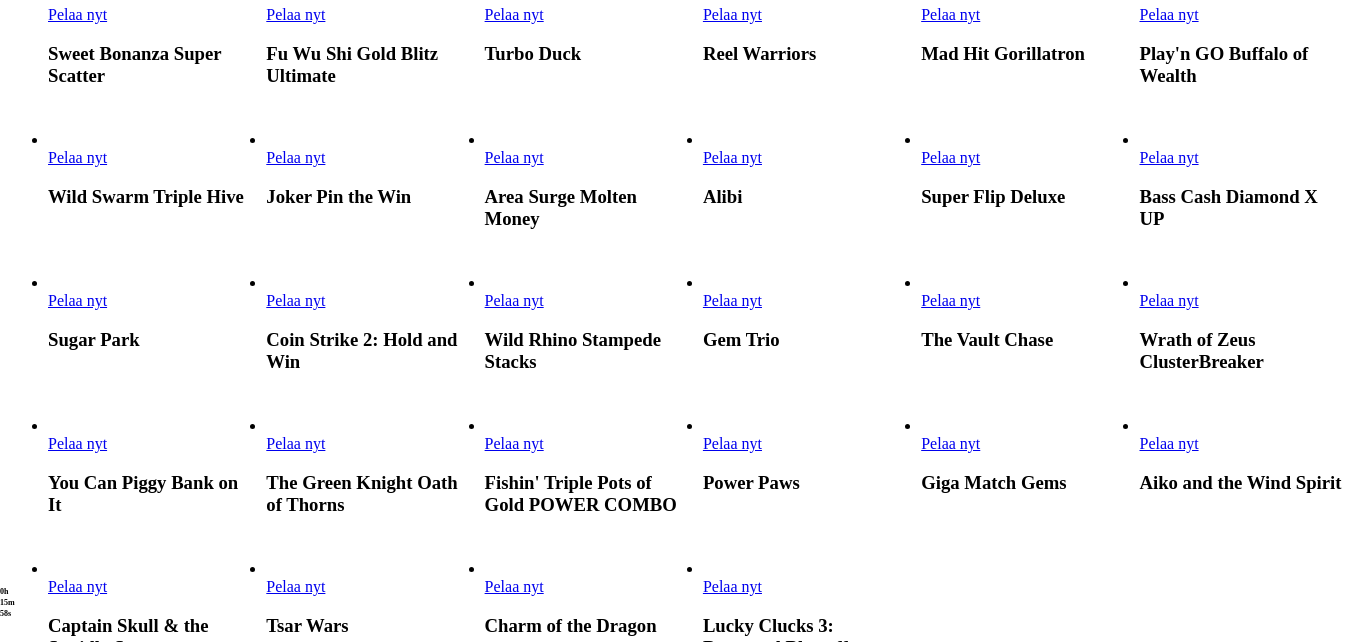 click on "Pelaa nyt" at bounding box center [514, 443] 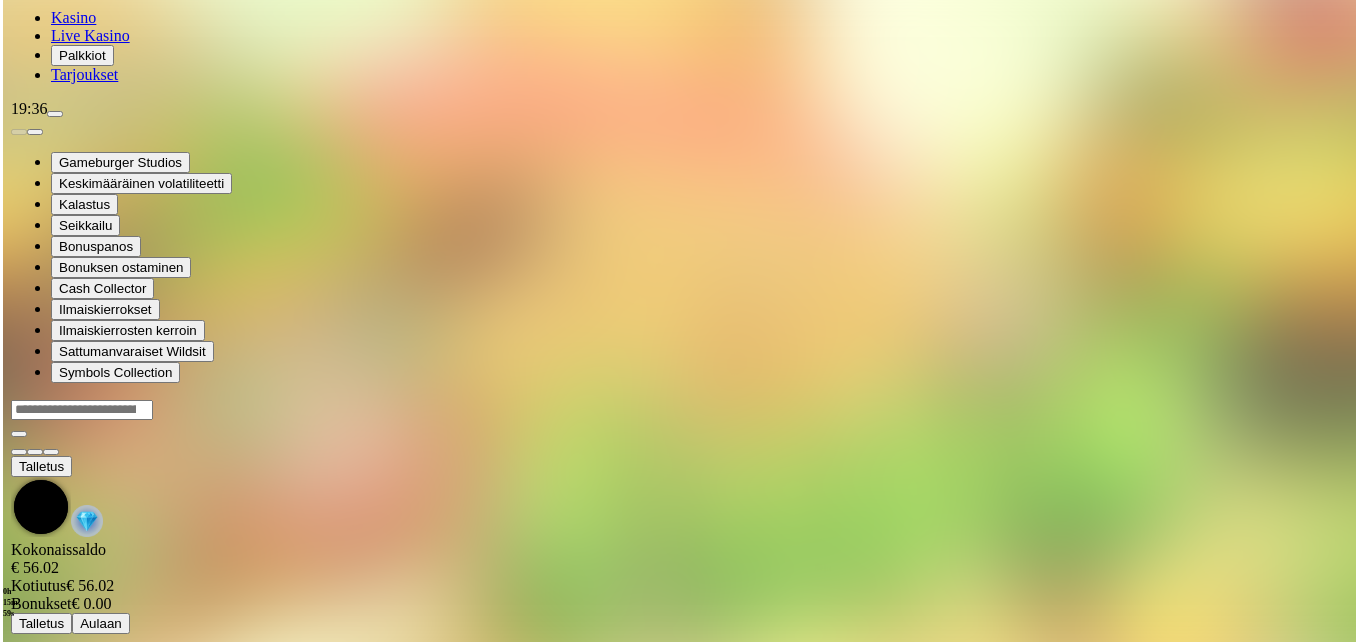 scroll, scrollTop: 0, scrollLeft: 0, axis: both 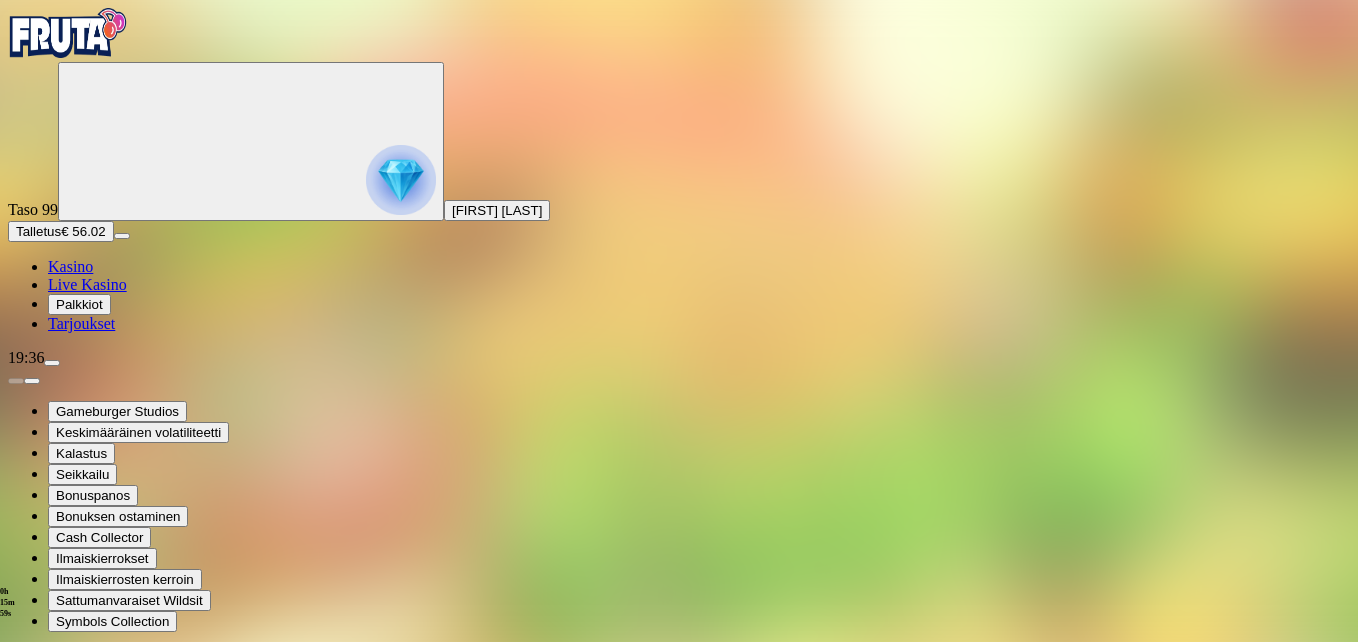 click at bounding box center [679, 669] 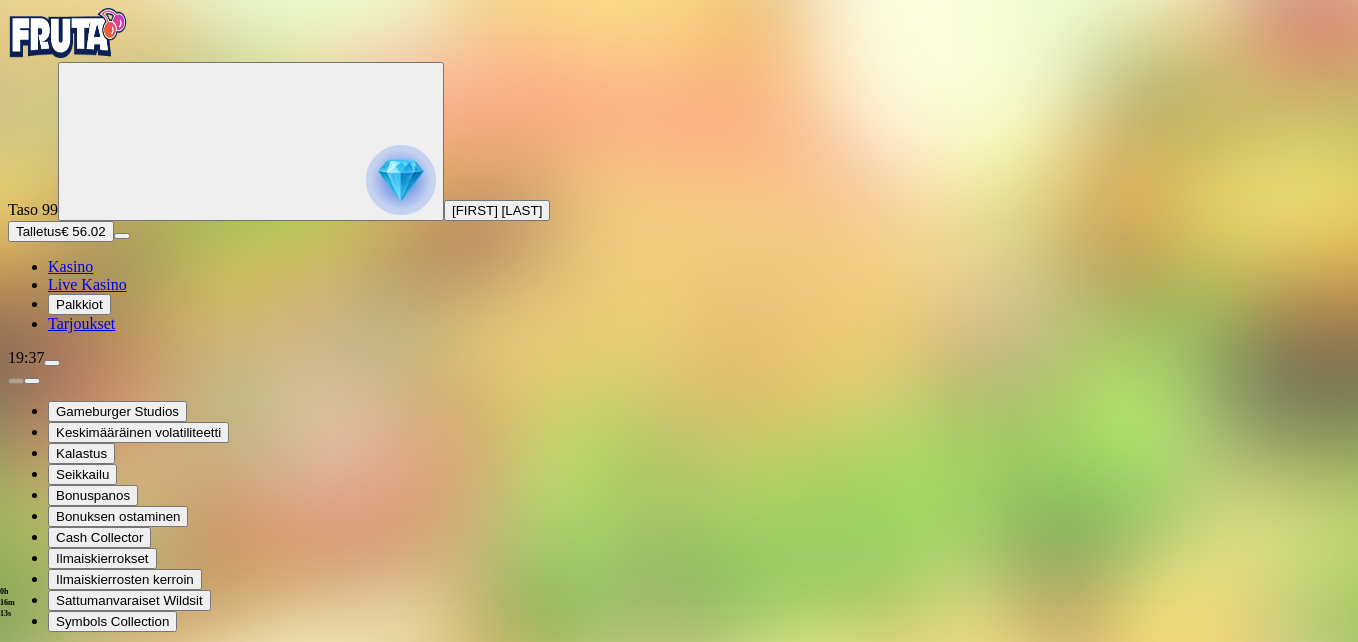 click at bounding box center (48, 1431) 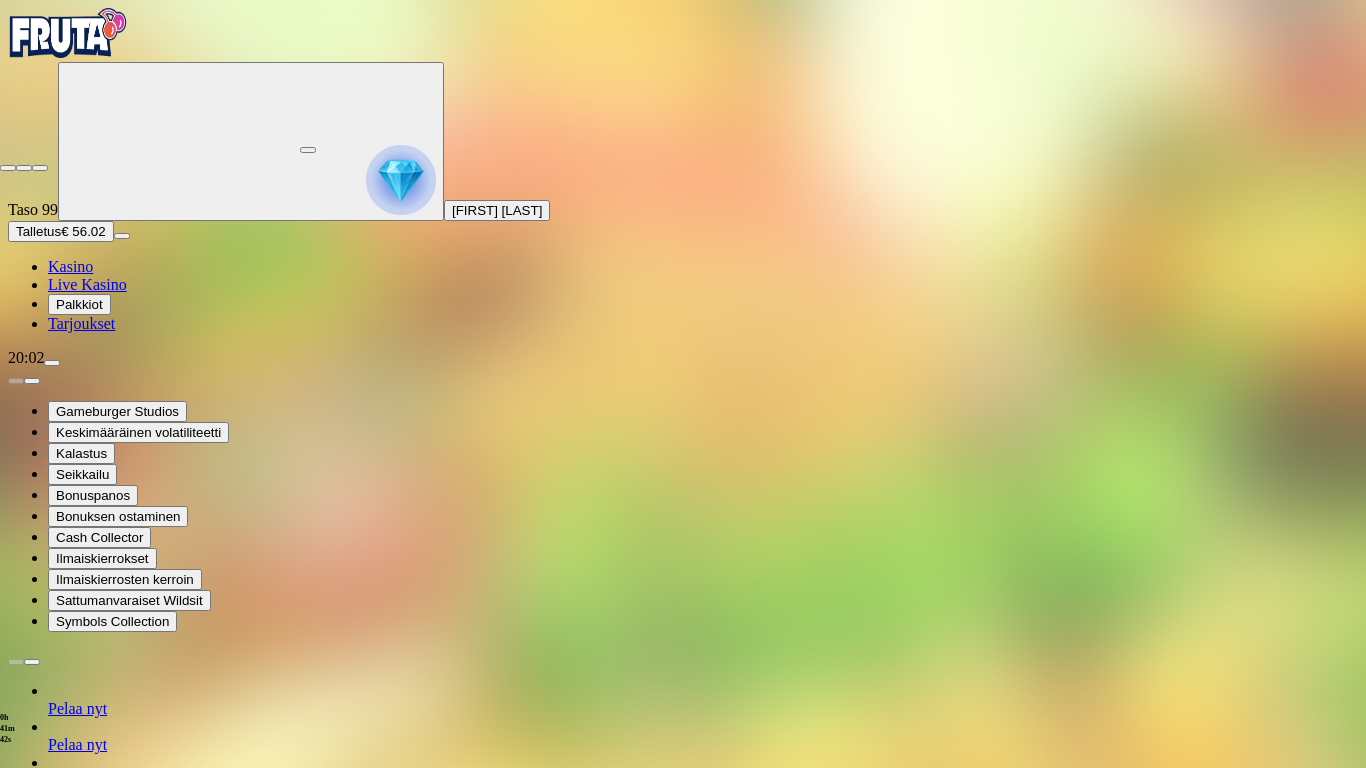 click at bounding box center (8, 168) 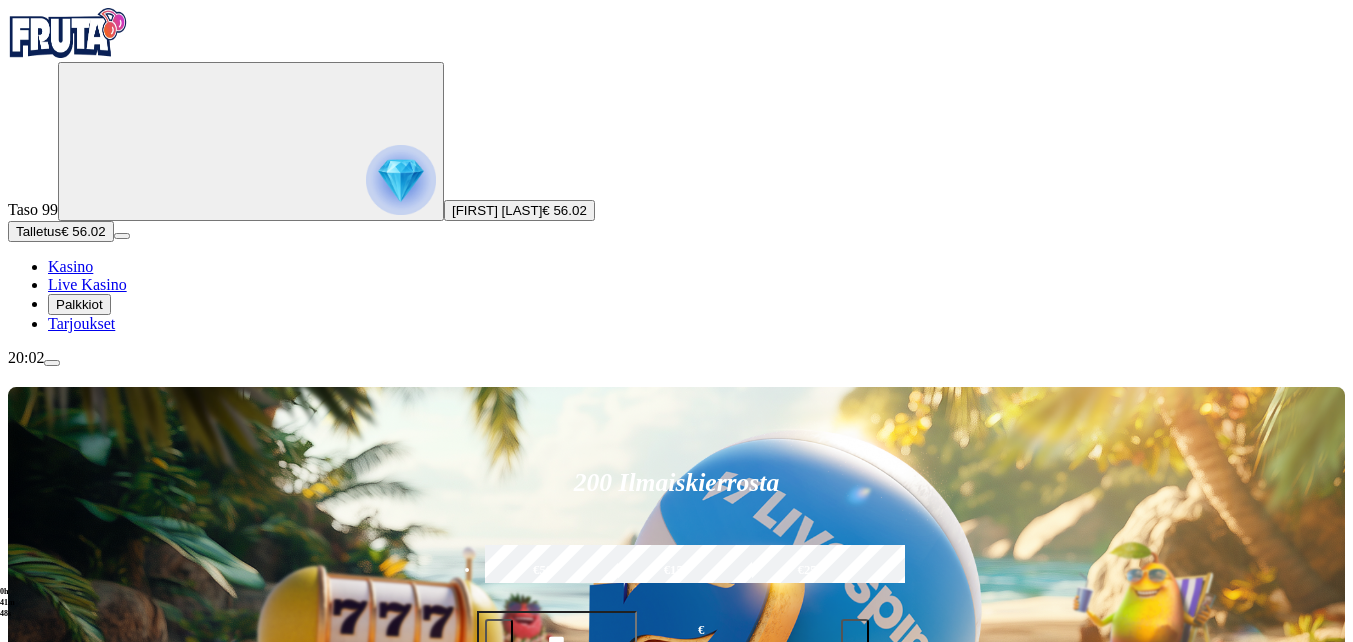click at bounding box center (52, 363) 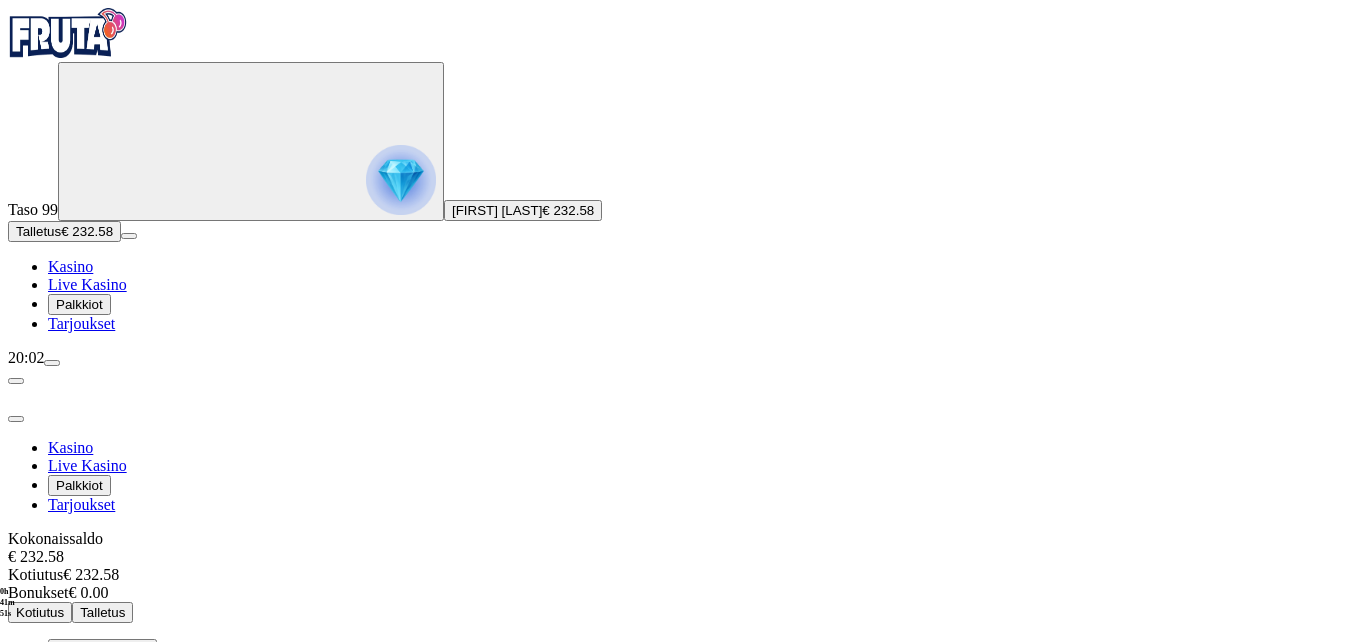 click on "Kotiutus" at bounding box center (40, 612) 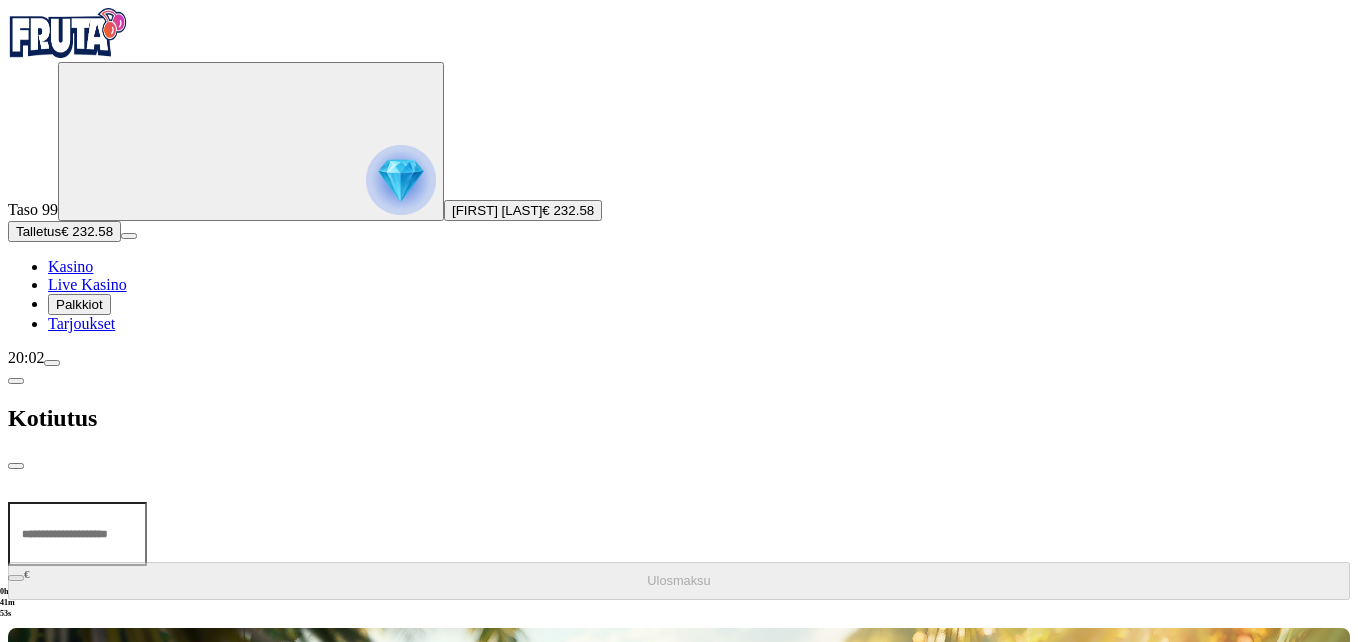click at bounding box center (77, 534) 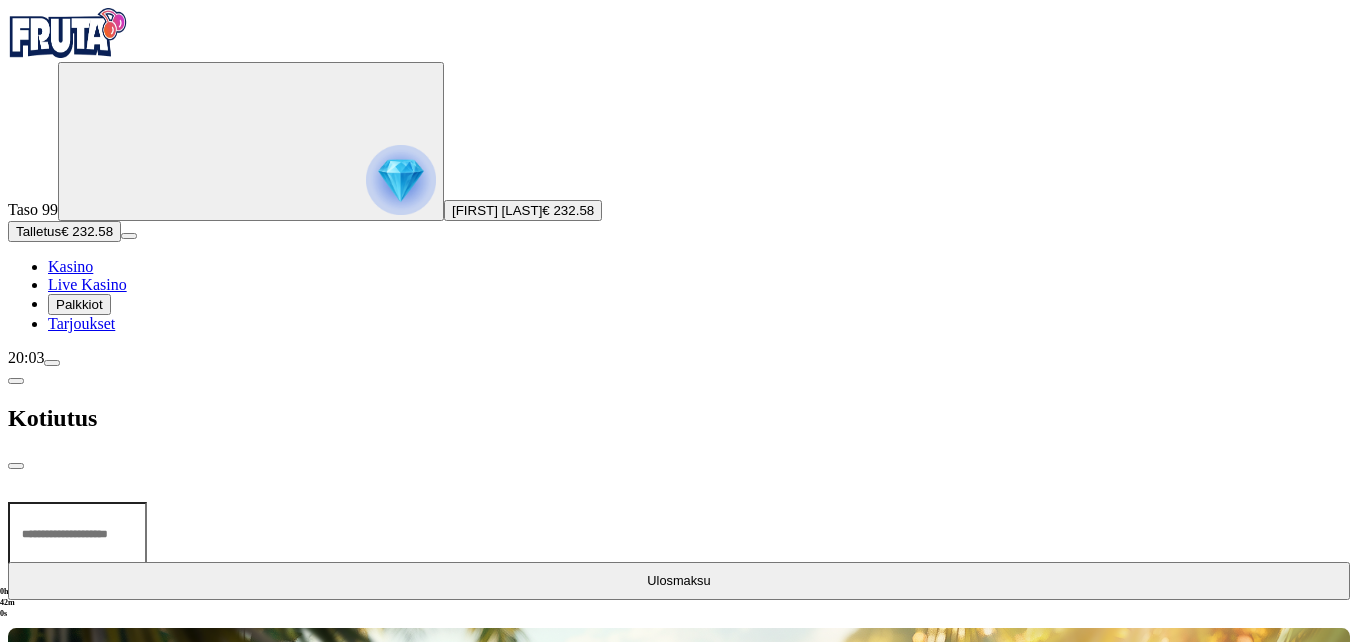 type on "***" 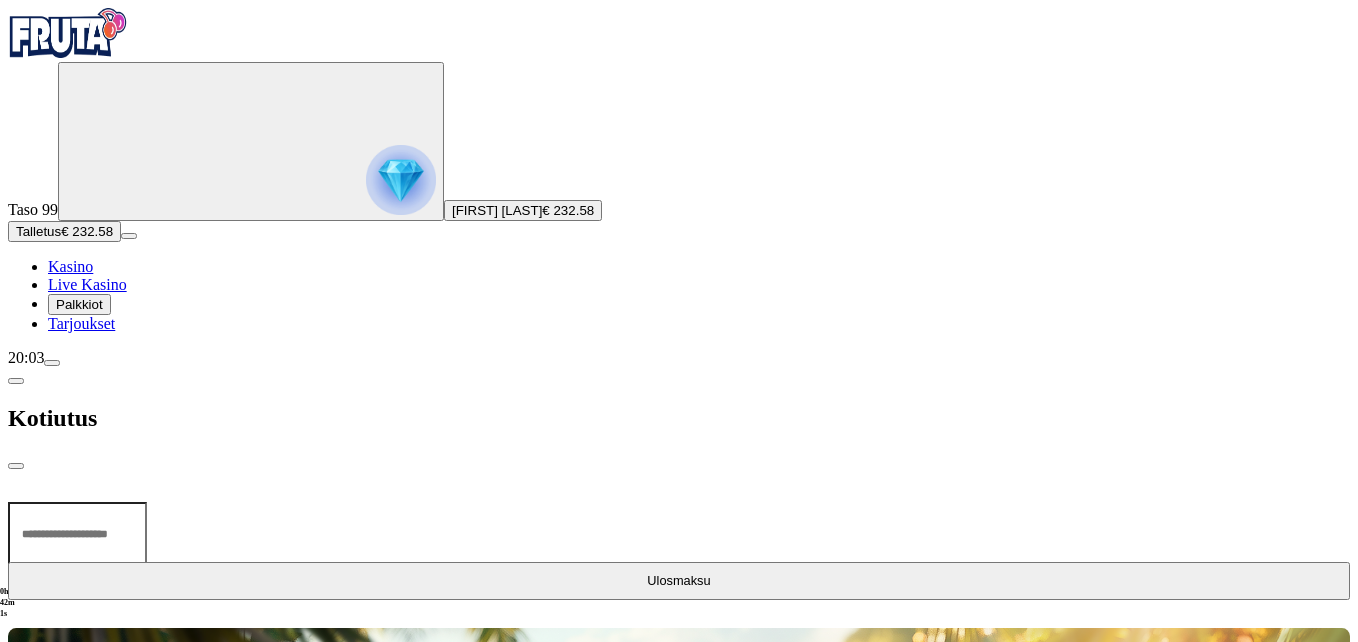 type 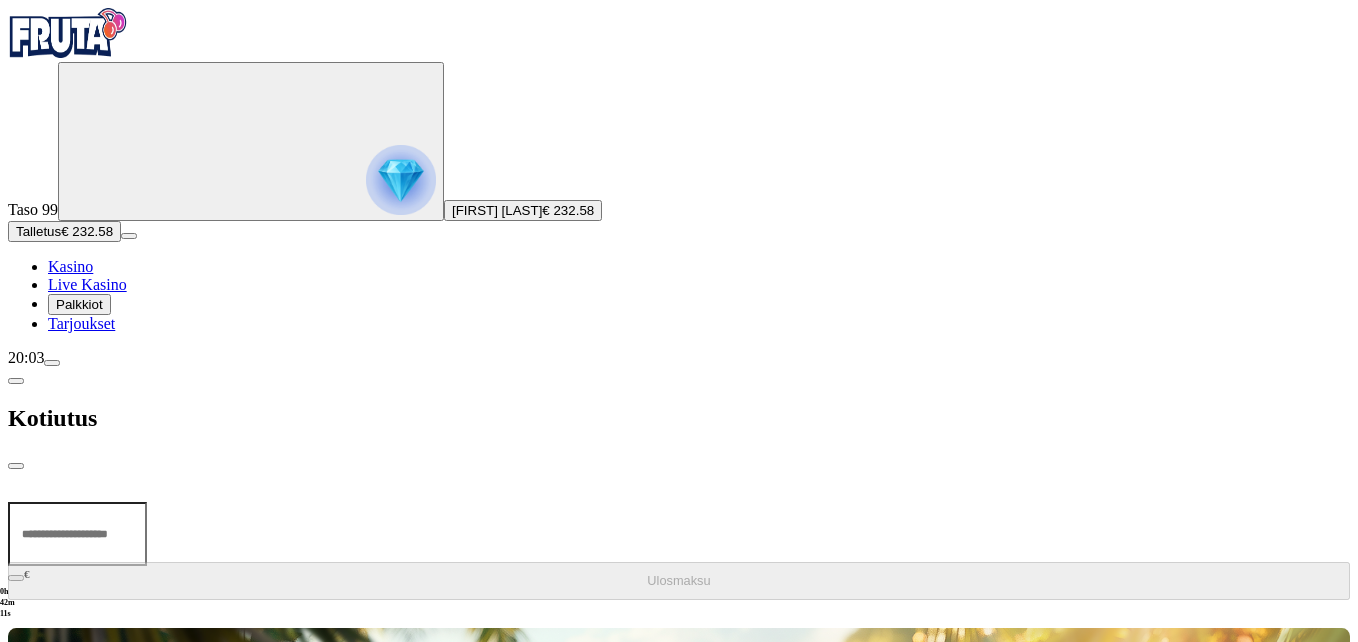 click at bounding box center [16, 466] 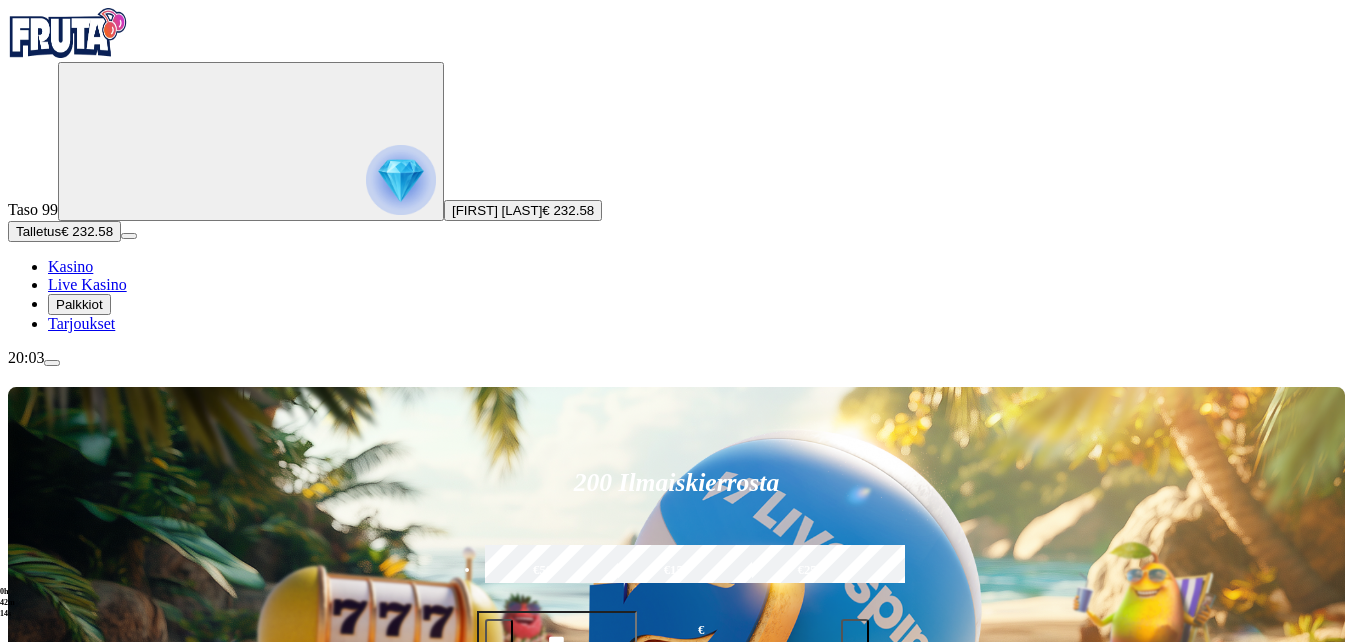 click at bounding box center [52, 363] 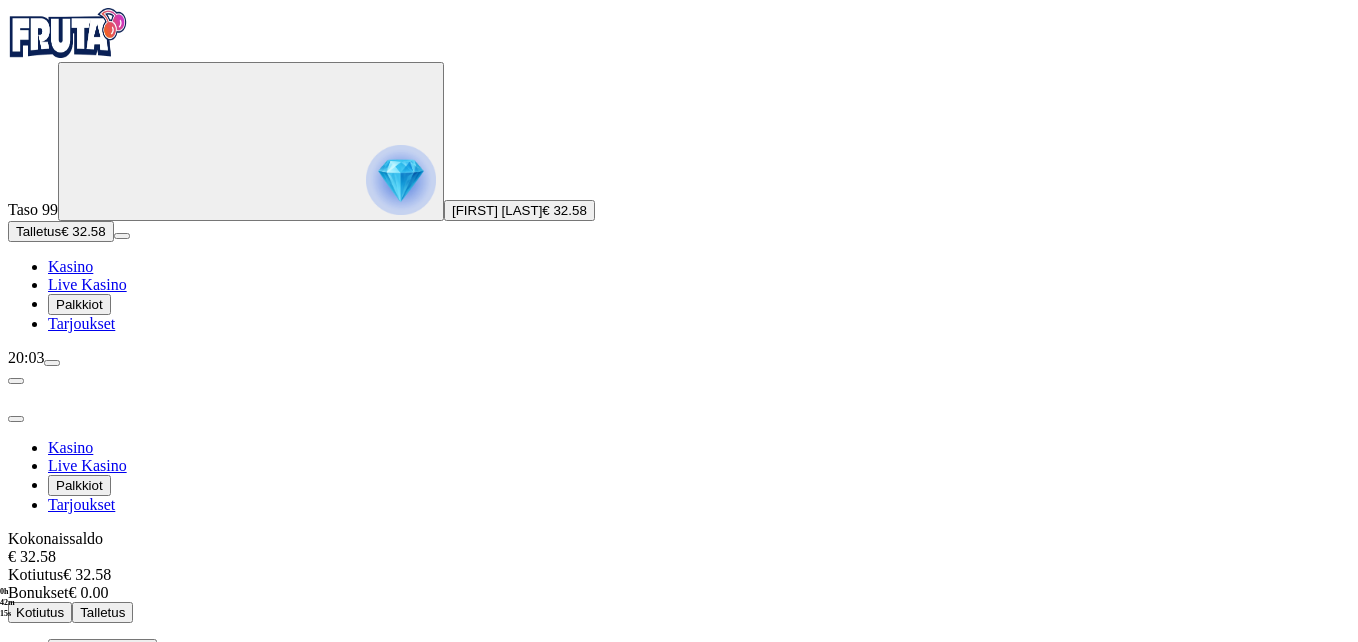scroll, scrollTop: 70, scrollLeft: 0, axis: vertical 